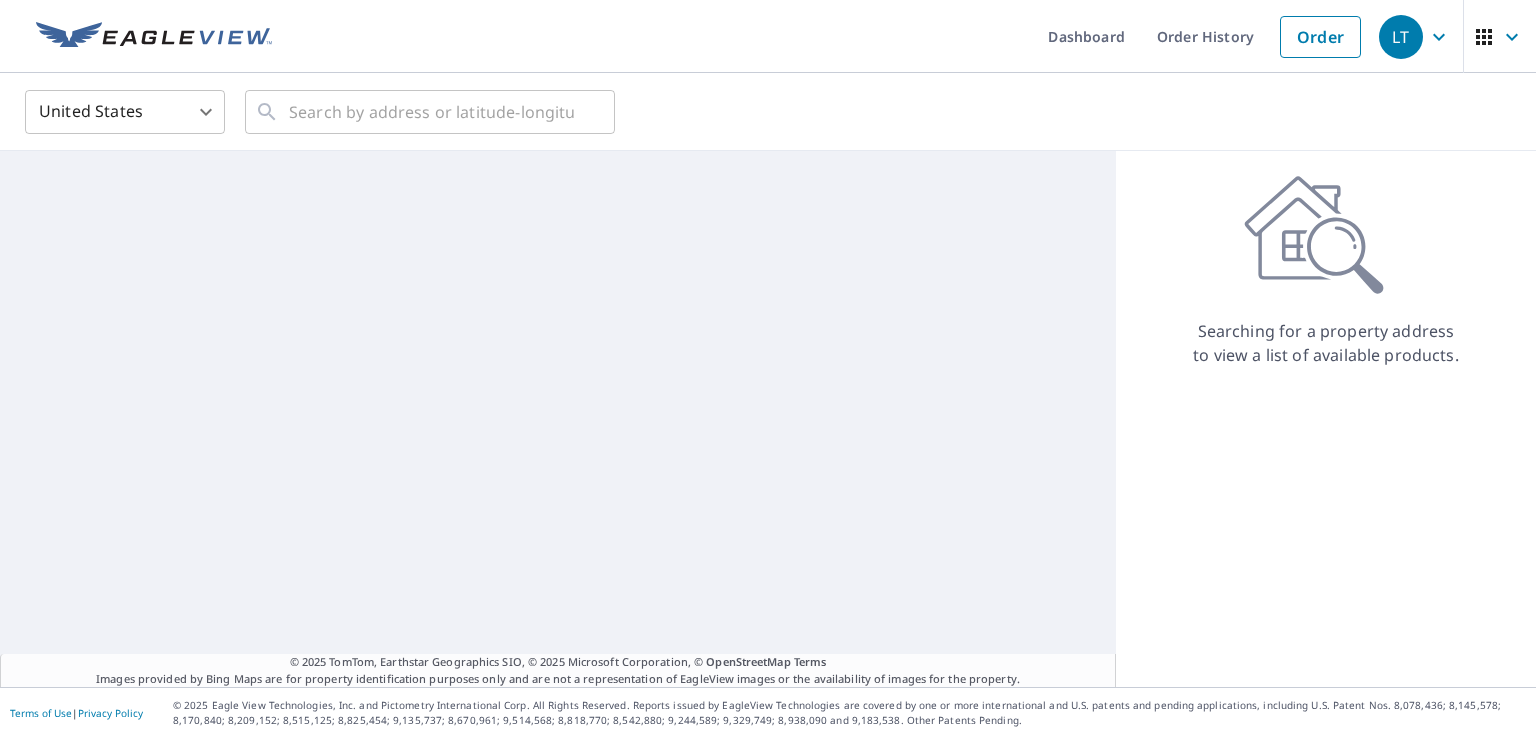 scroll, scrollTop: 0, scrollLeft: 0, axis: both 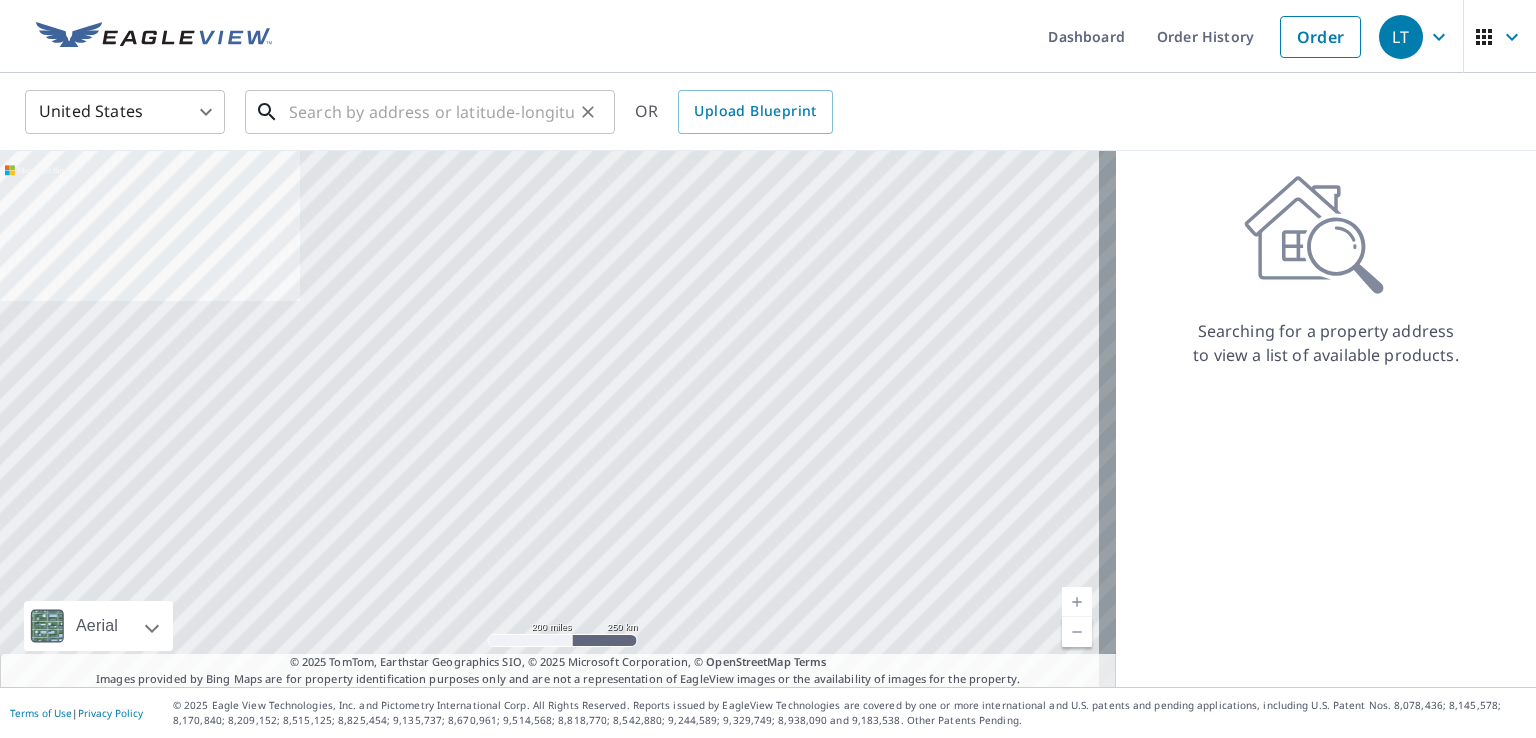click at bounding box center [431, 112] 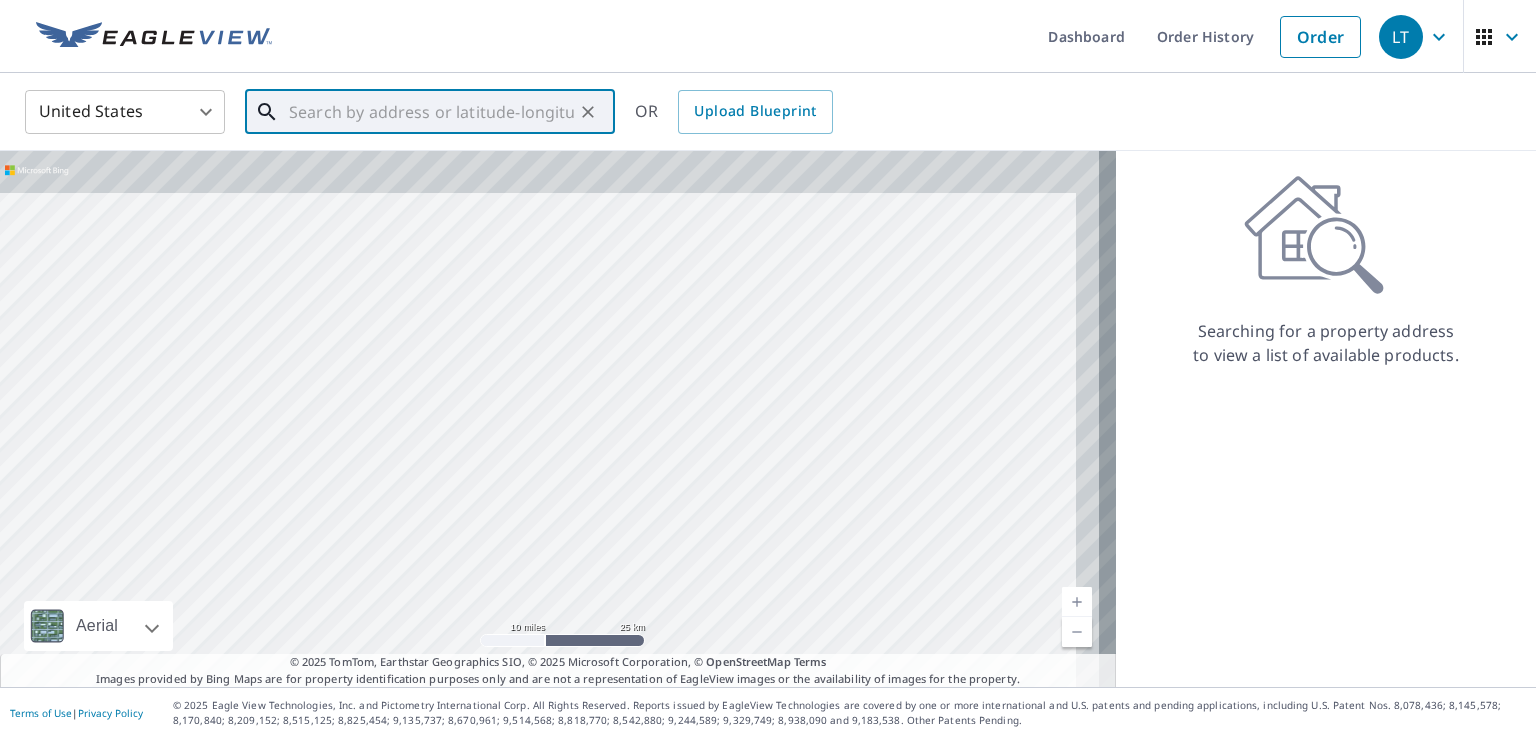 drag, startPoint x: 835, startPoint y: 200, endPoint x: 746, endPoint y: 326, distance: 154.26276 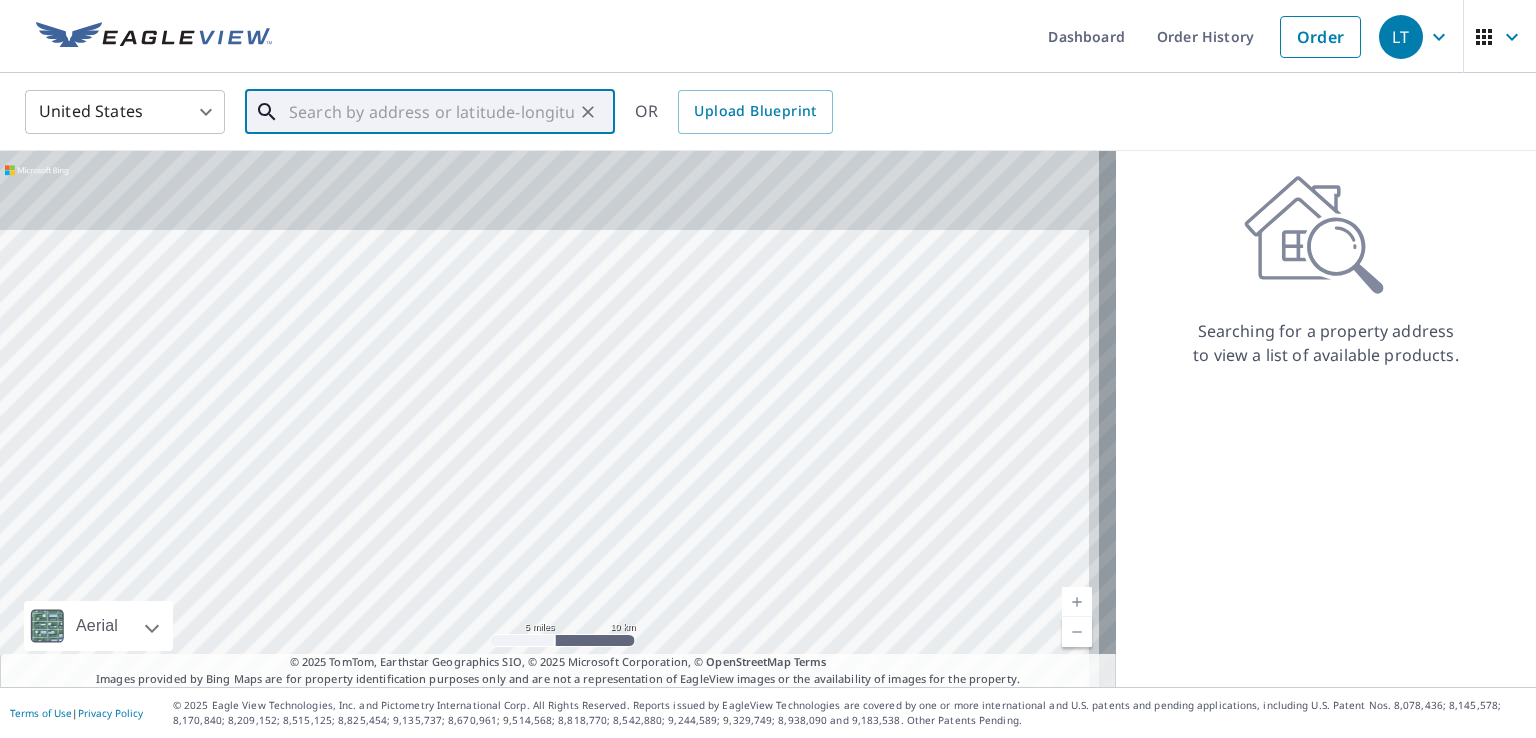 drag, startPoint x: 792, startPoint y: 269, endPoint x: 752, endPoint y: 592, distance: 325.46735 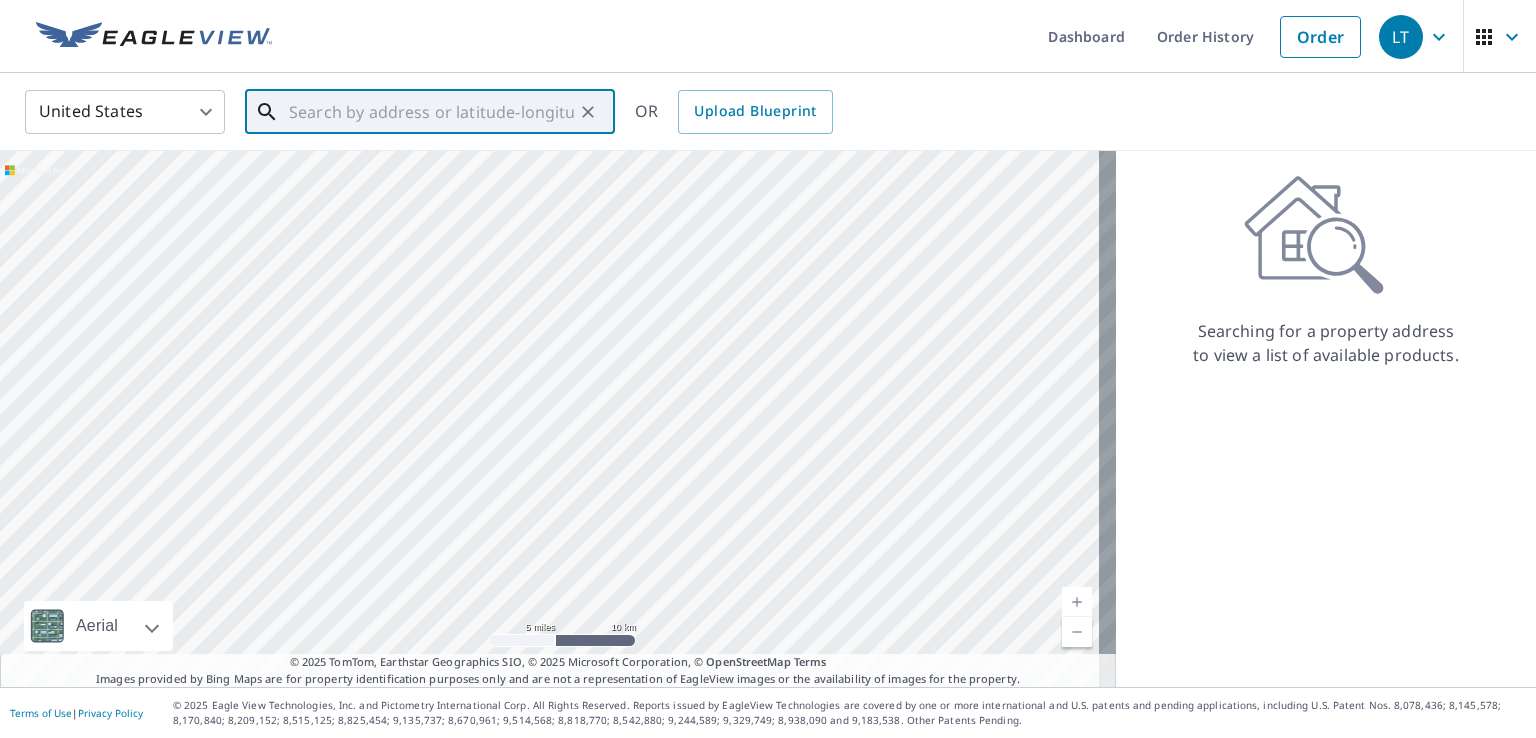 drag, startPoint x: 497, startPoint y: 351, endPoint x: 717, endPoint y: 613, distance: 342.11694 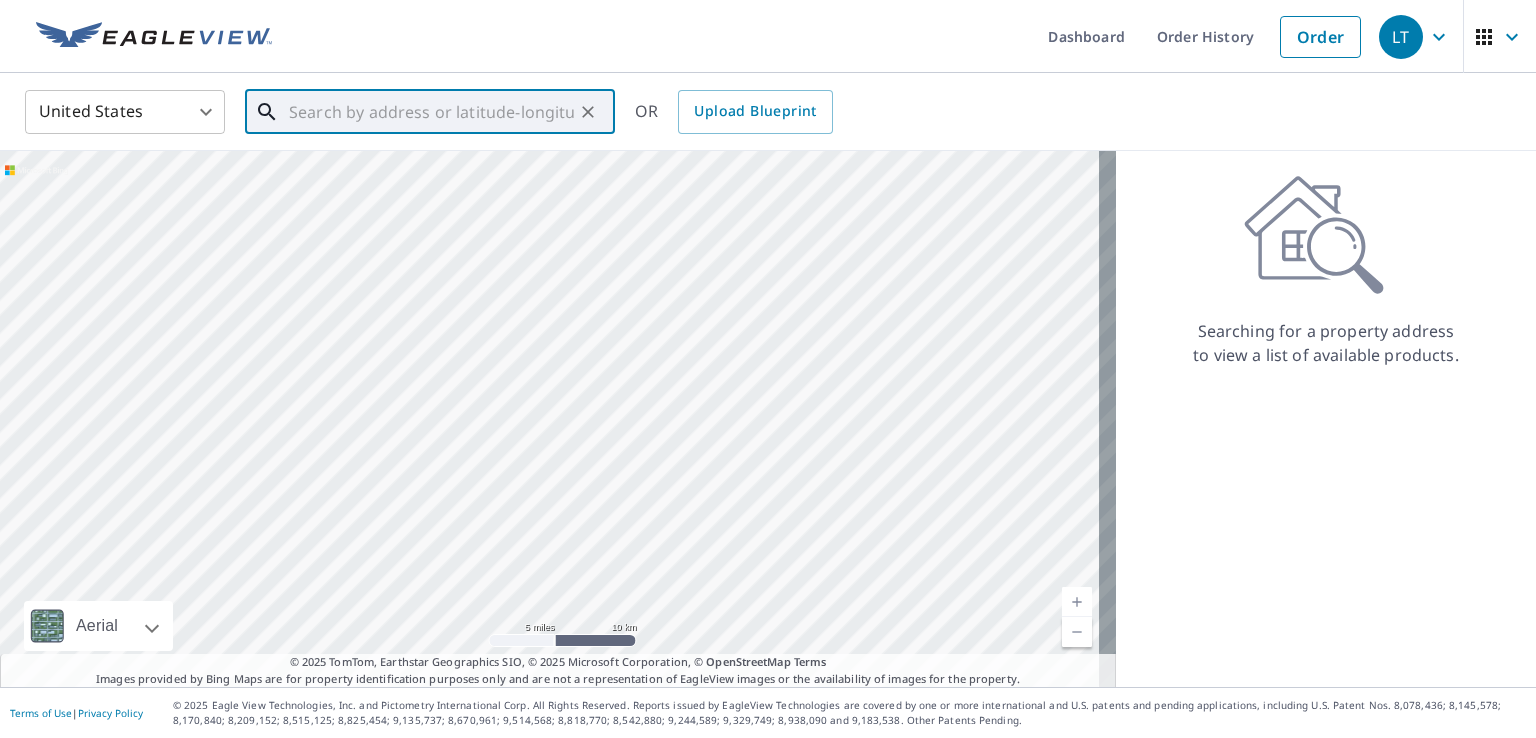drag, startPoint x: 690, startPoint y: 530, endPoint x: 688, endPoint y: 545, distance: 15.132746 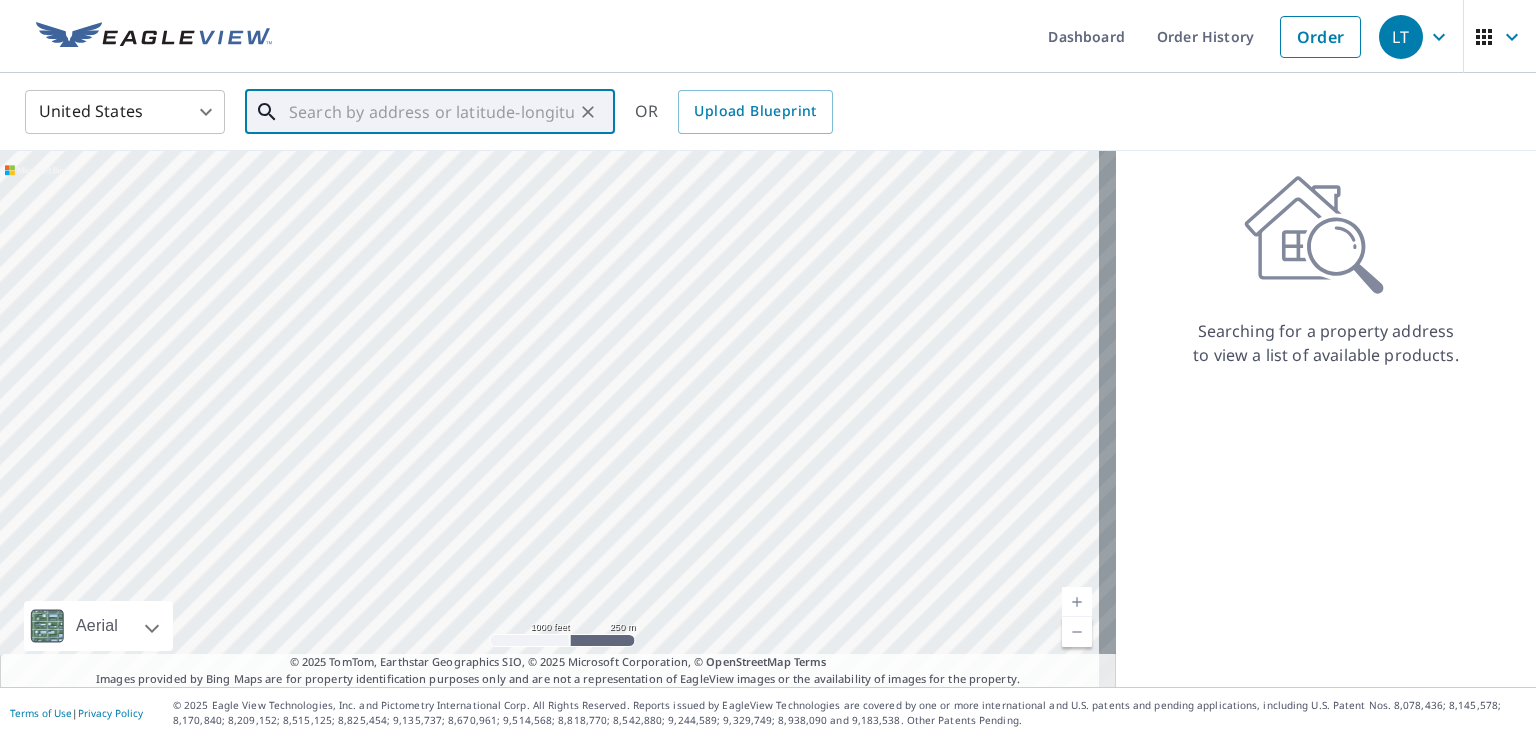 drag, startPoint x: 888, startPoint y: 298, endPoint x: 713, endPoint y: 401, distance: 203.06157 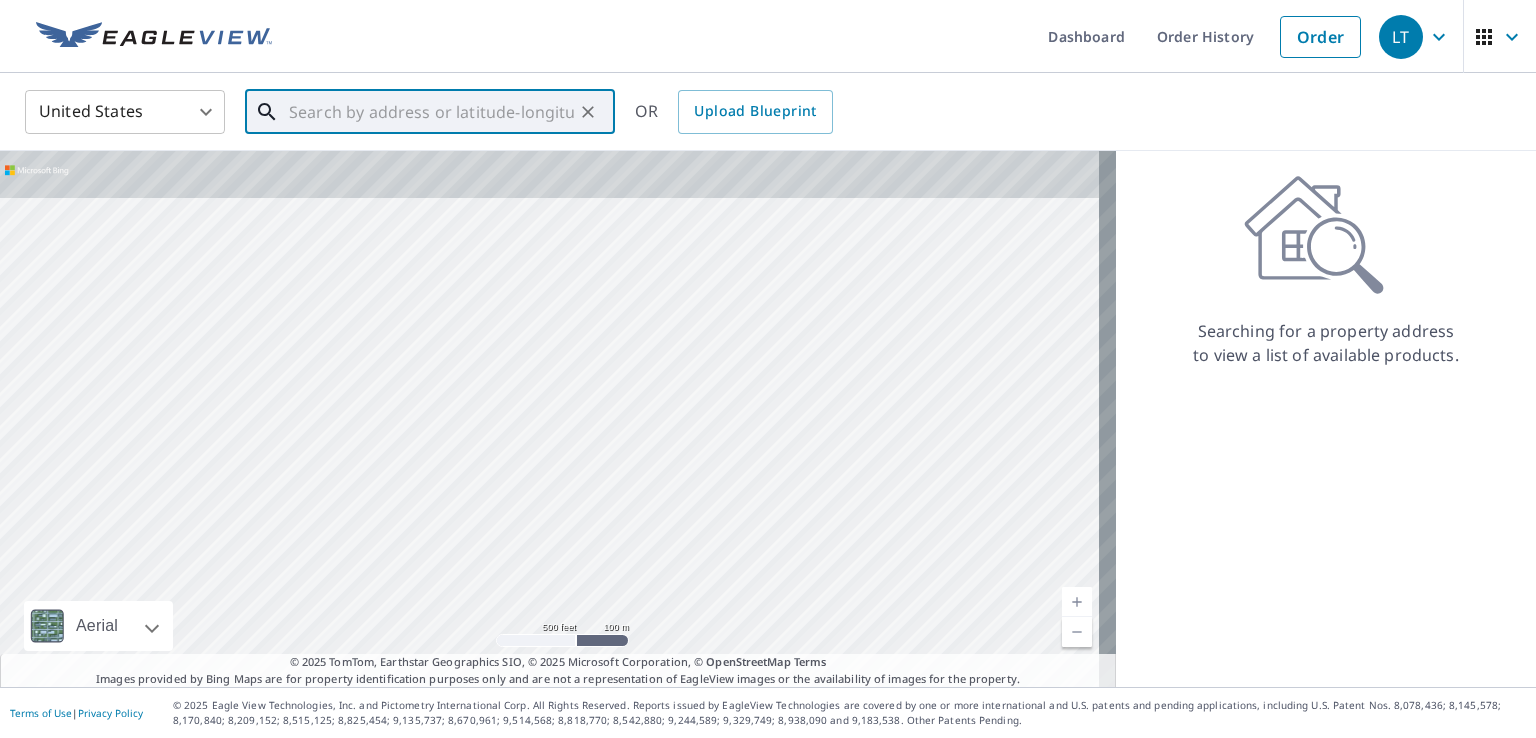 drag, startPoint x: 488, startPoint y: 177, endPoint x: 484, endPoint y: 362, distance: 185.04324 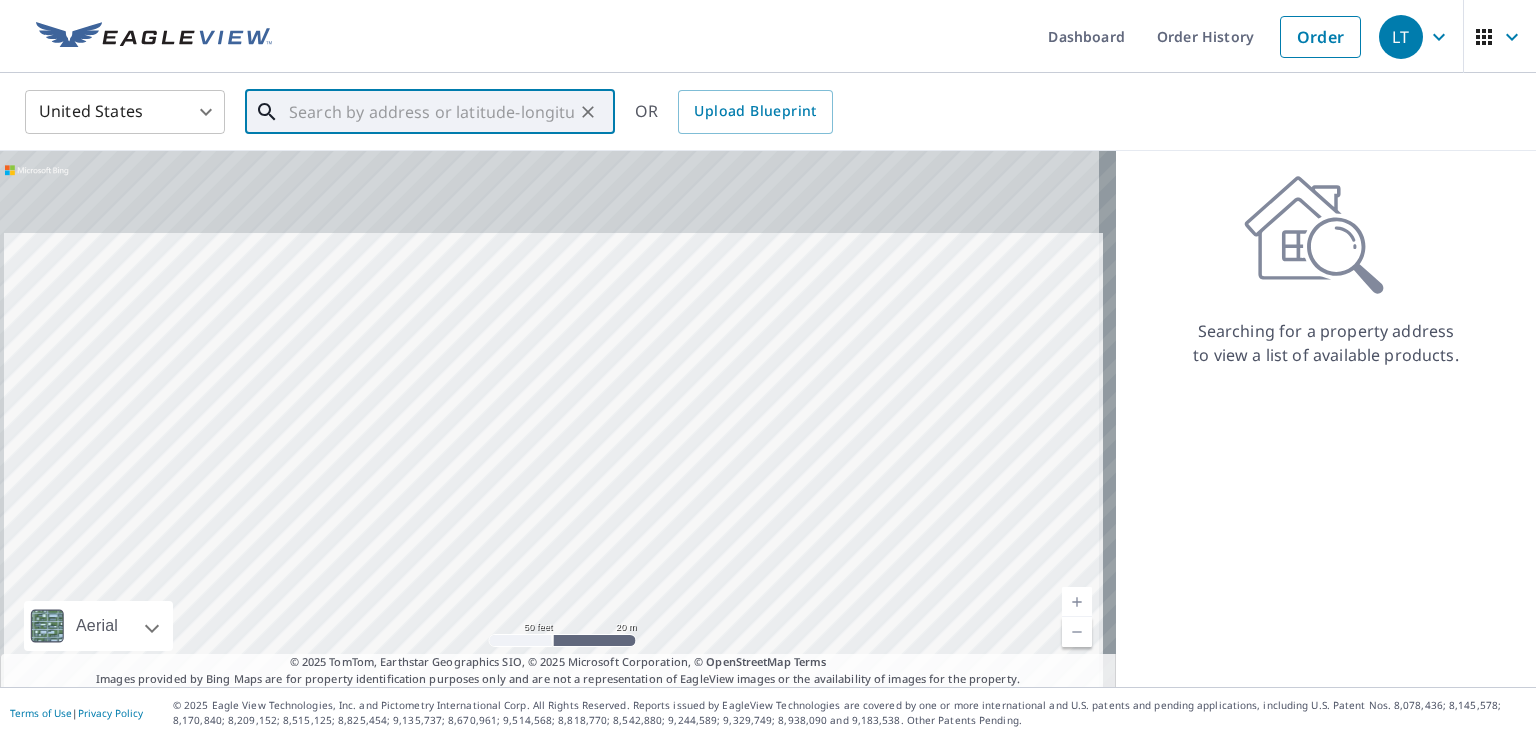 drag, startPoint x: 575, startPoint y: 378, endPoint x: 576, endPoint y: 539, distance: 161.00311 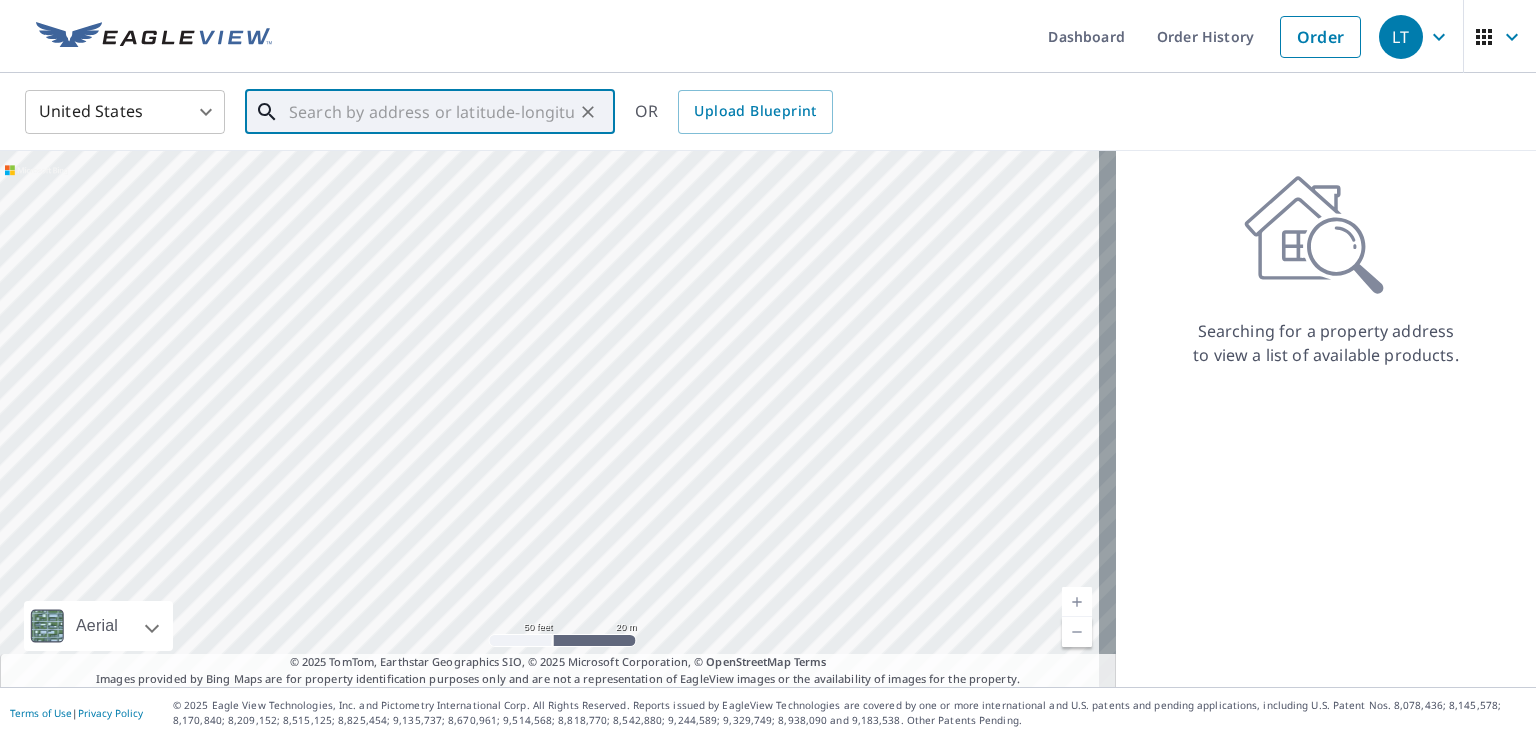 click at bounding box center [558, 419] 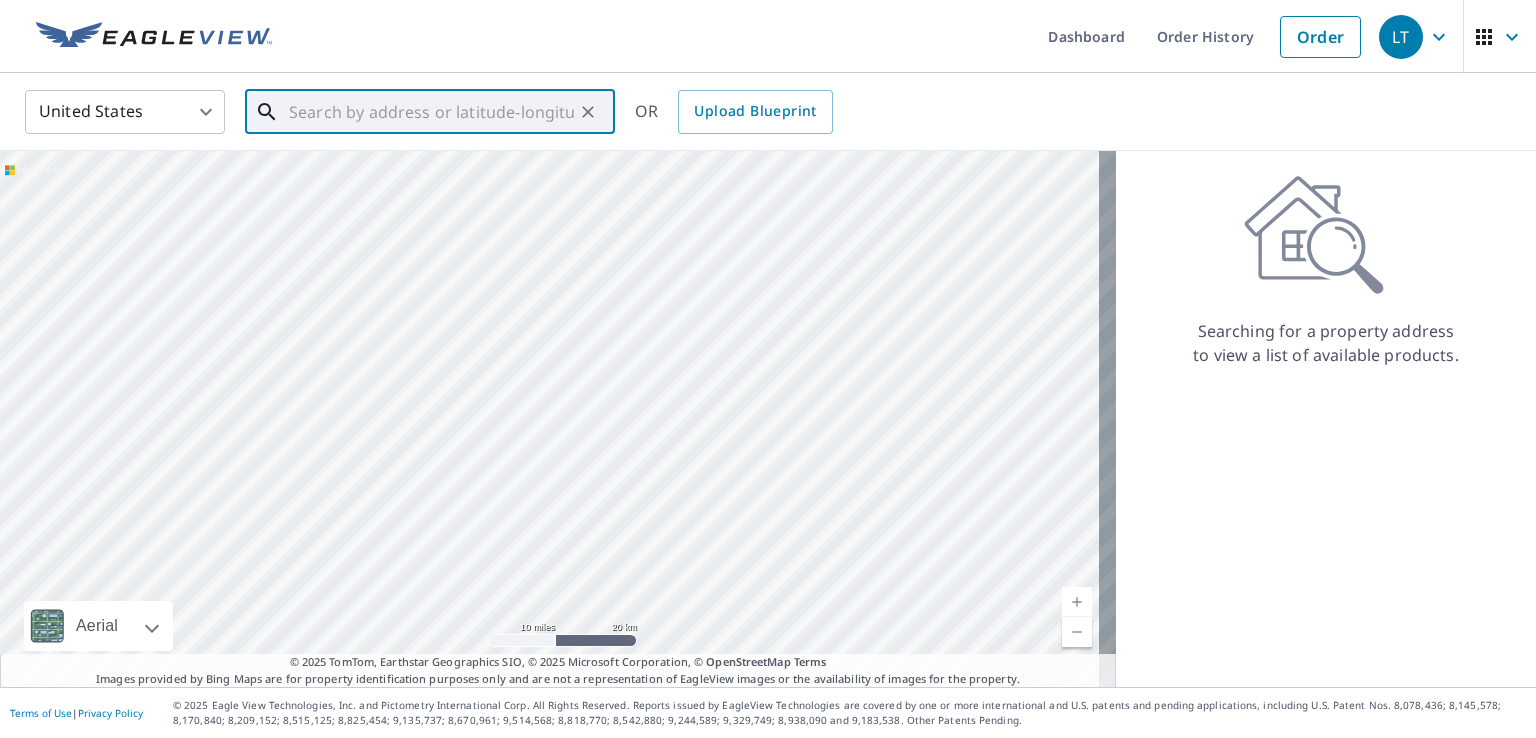 drag, startPoint x: 429, startPoint y: 482, endPoint x: 612, endPoint y: 323, distance: 242.42525 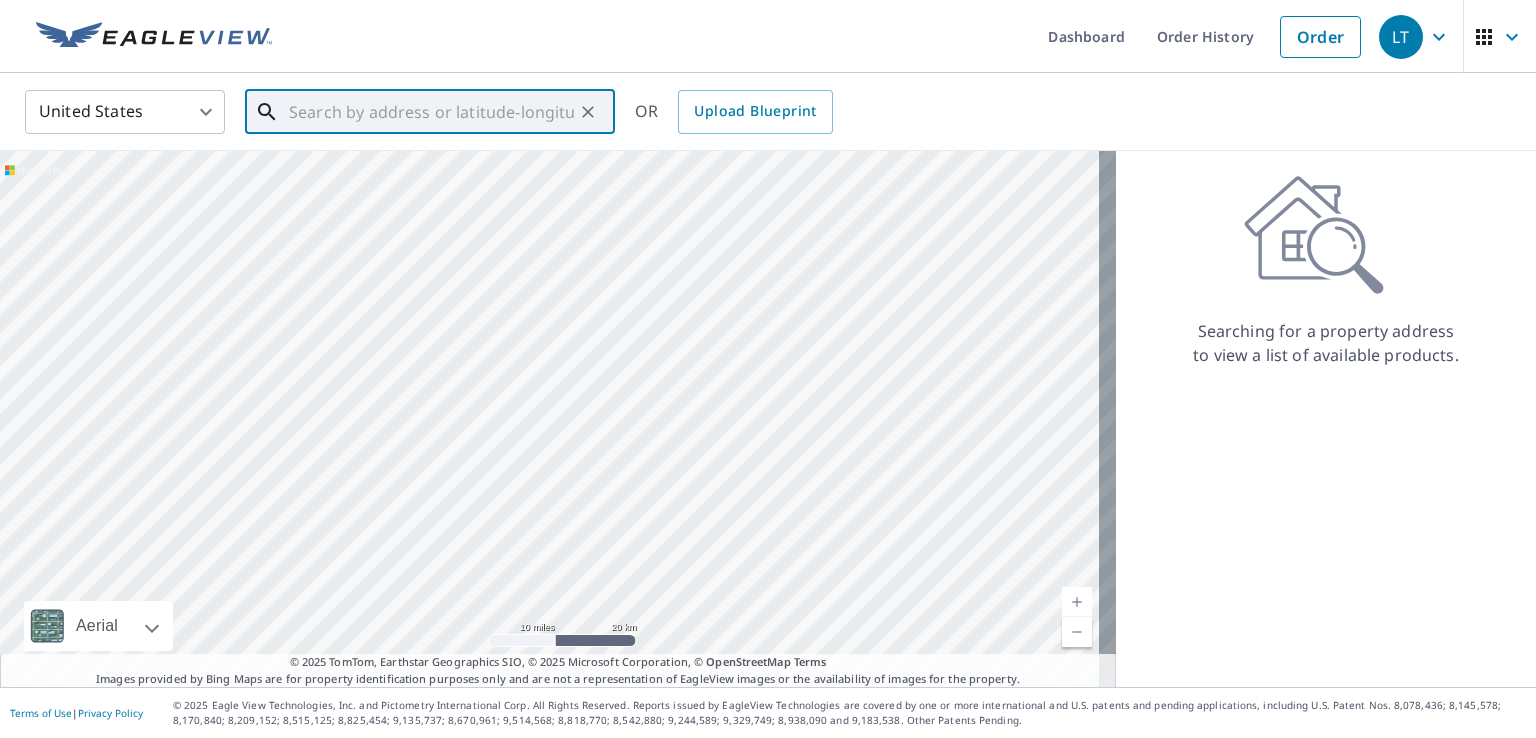 click at bounding box center (431, 112) 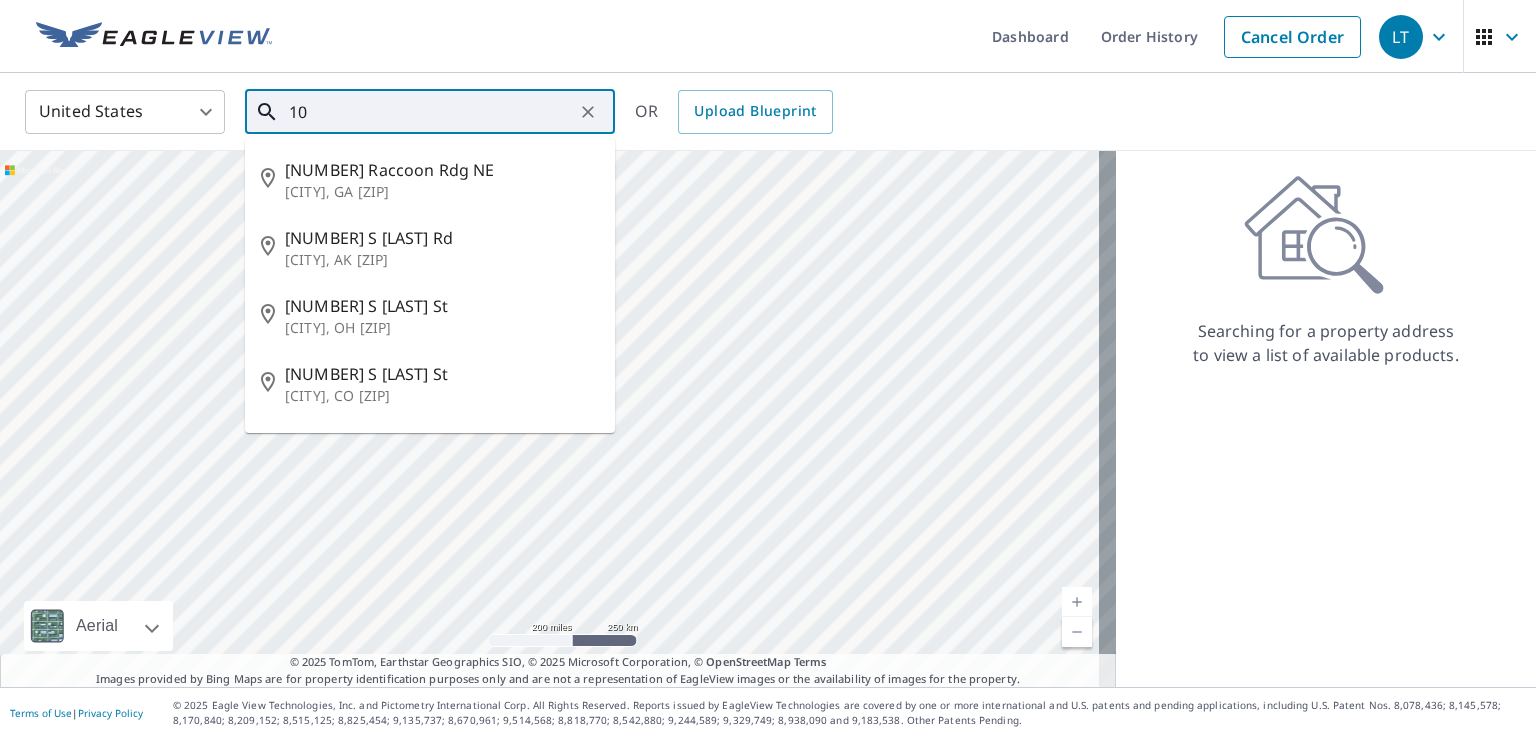 type on "1" 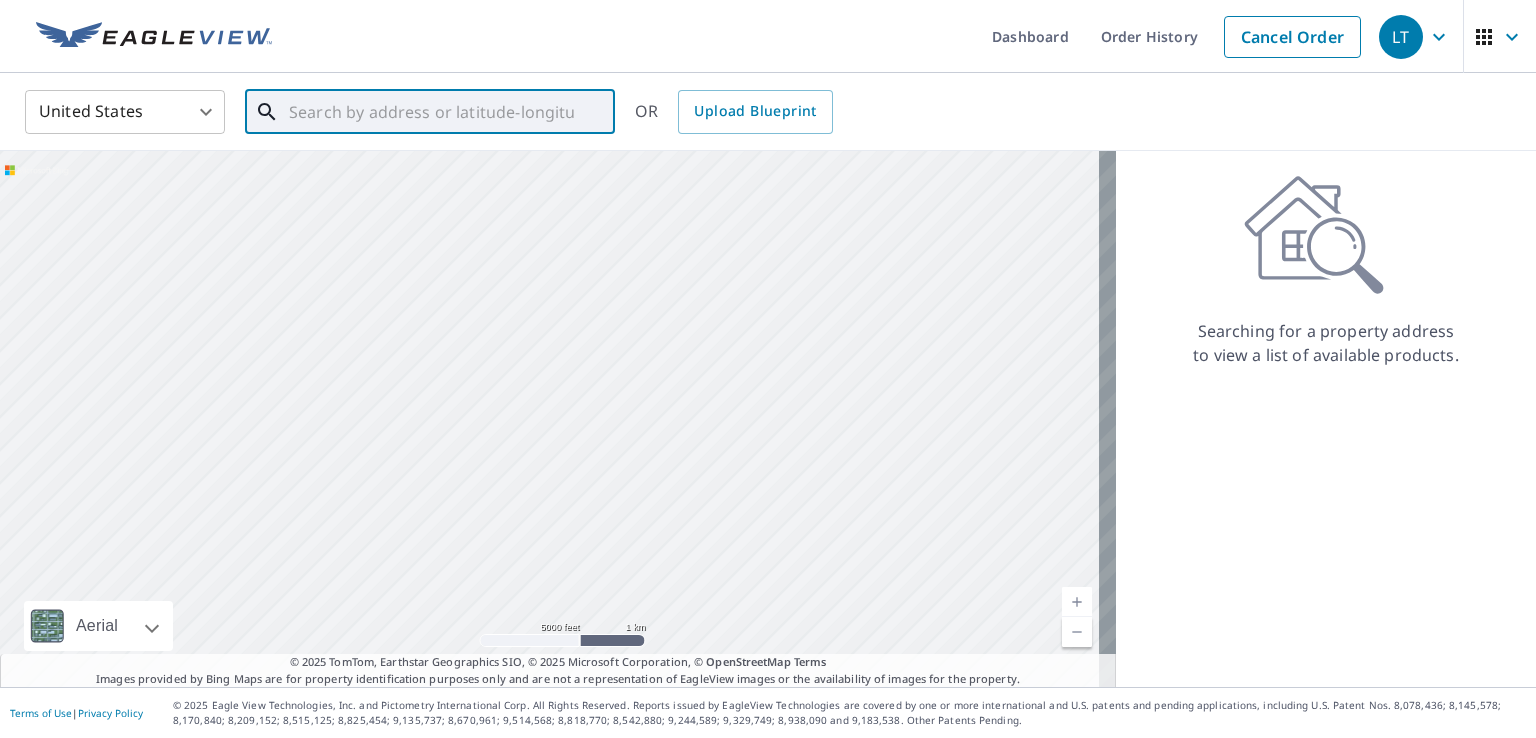 drag, startPoint x: 357, startPoint y: 543, endPoint x: 491, endPoint y: 302, distance: 275.74808 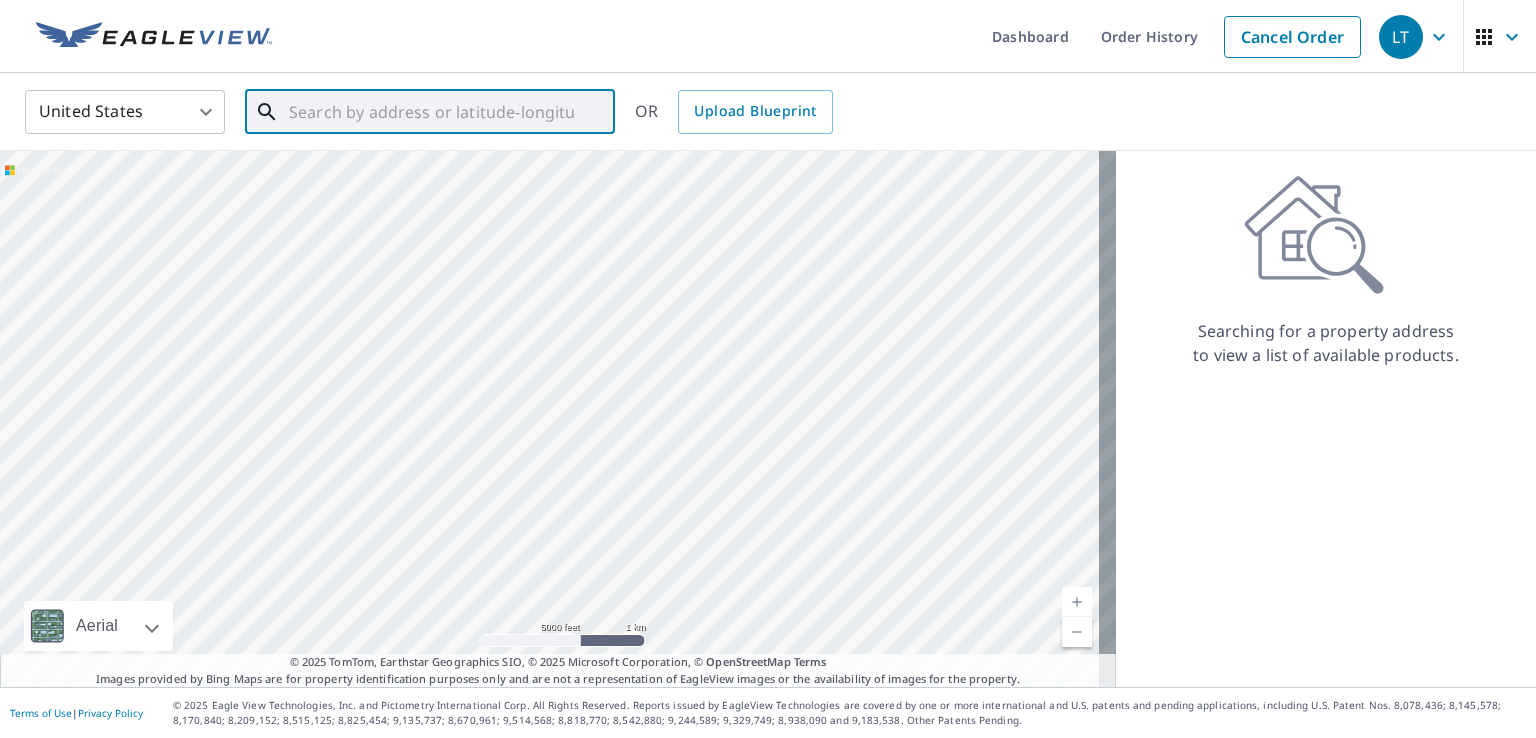 drag, startPoint x: 620, startPoint y: 451, endPoint x: 719, endPoint y: 145, distance: 321.61624 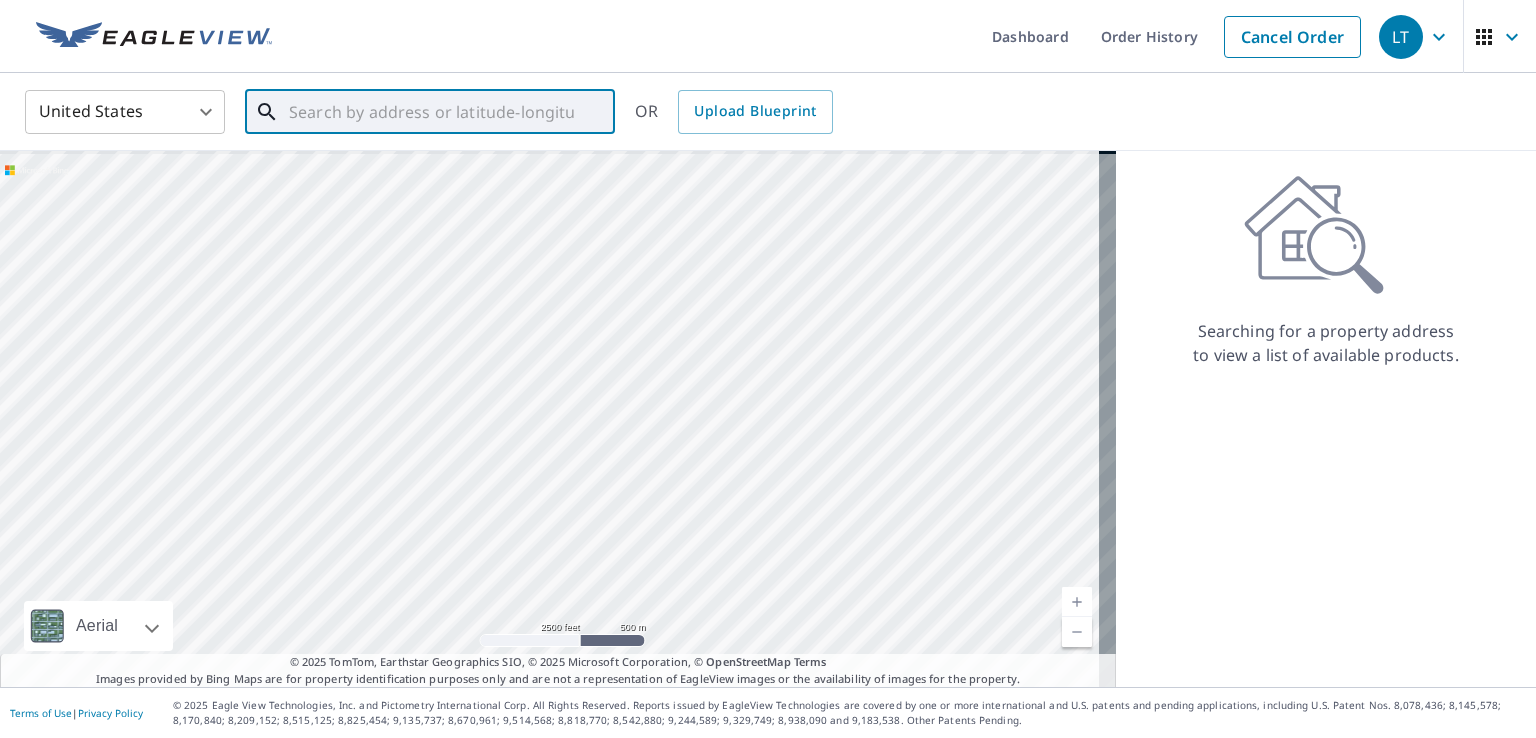 drag, startPoint x: 467, startPoint y: 281, endPoint x: 521, endPoint y: 490, distance: 215.86339 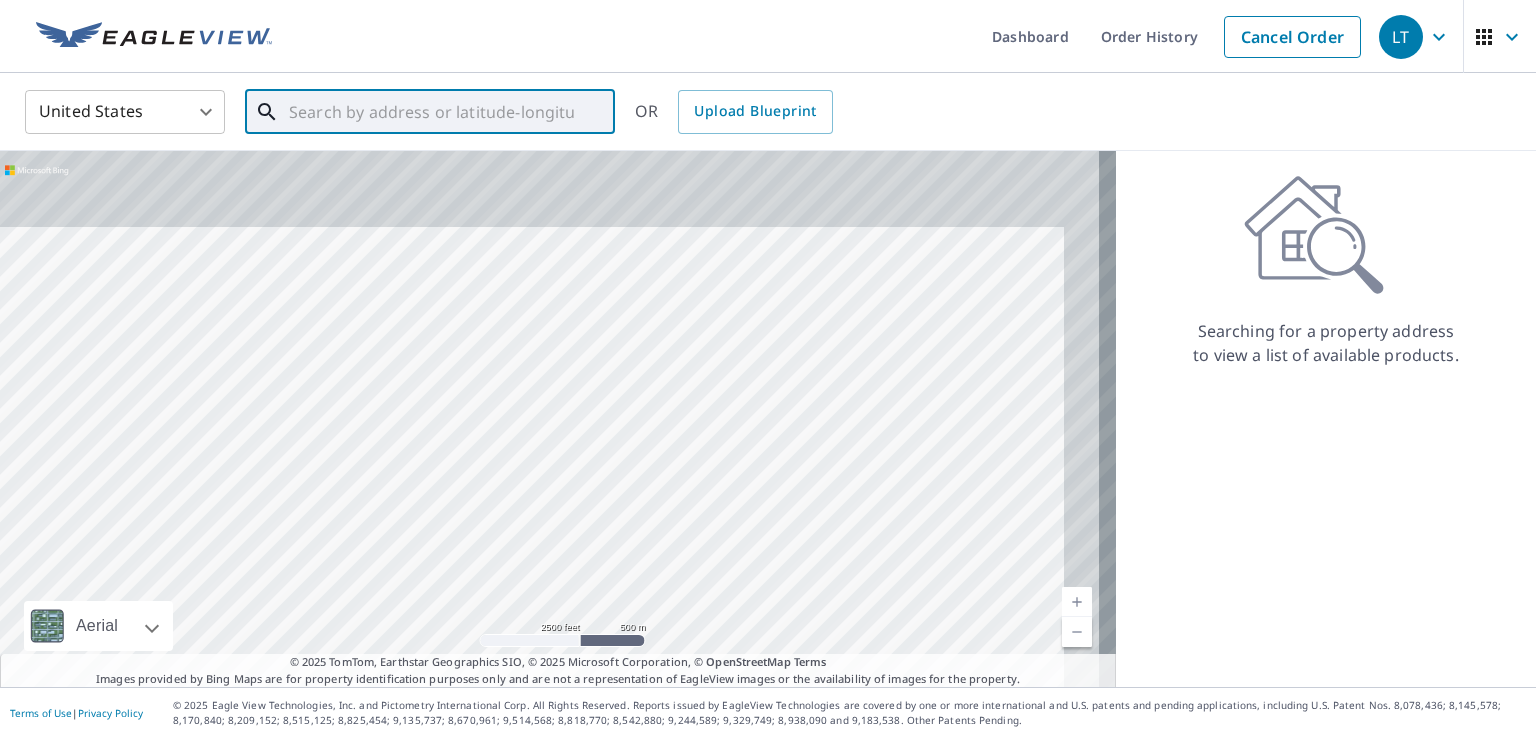 drag, startPoint x: 442, startPoint y: 416, endPoint x: 546, endPoint y: 593, distance: 205.29248 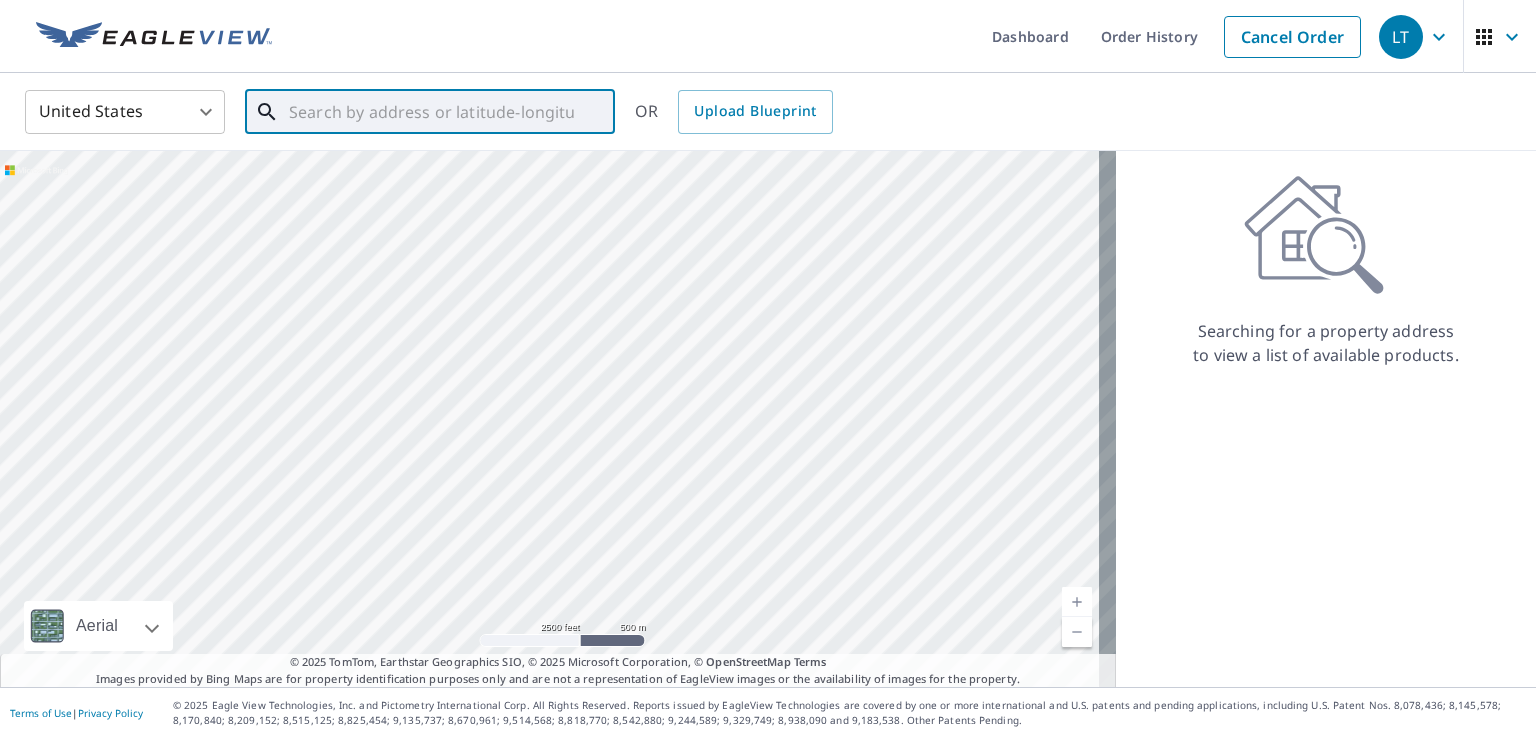 drag, startPoint x: 555, startPoint y: 489, endPoint x: 560, endPoint y: 260, distance: 229.05458 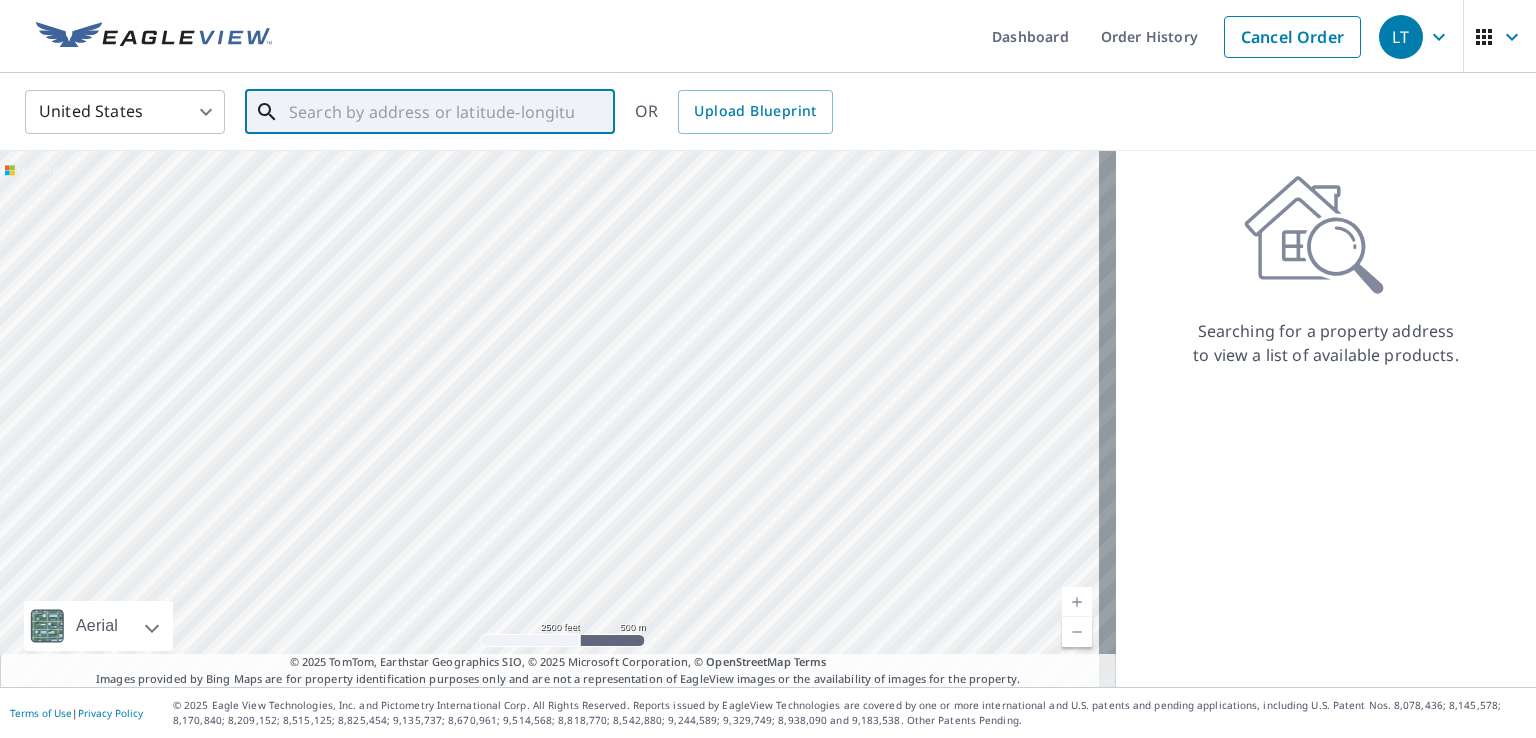 drag, startPoint x: 613, startPoint y: 438, endPoint x: 642, endPoint y: 168, distance: 271.55295 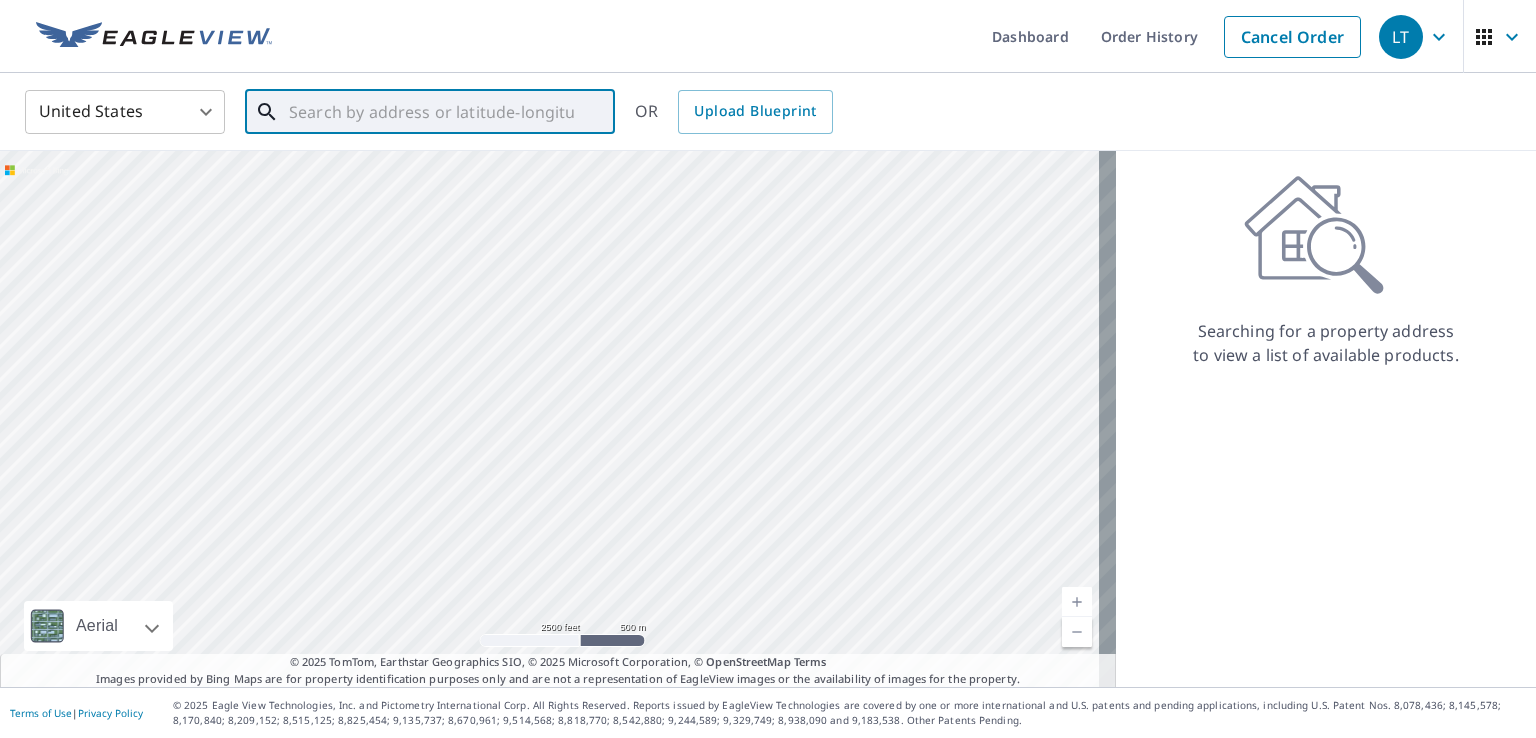 drag, startPoint x: 624, startPoint y: 369, endPoint x: 642, endPoint y: 220, distance: 150.08331 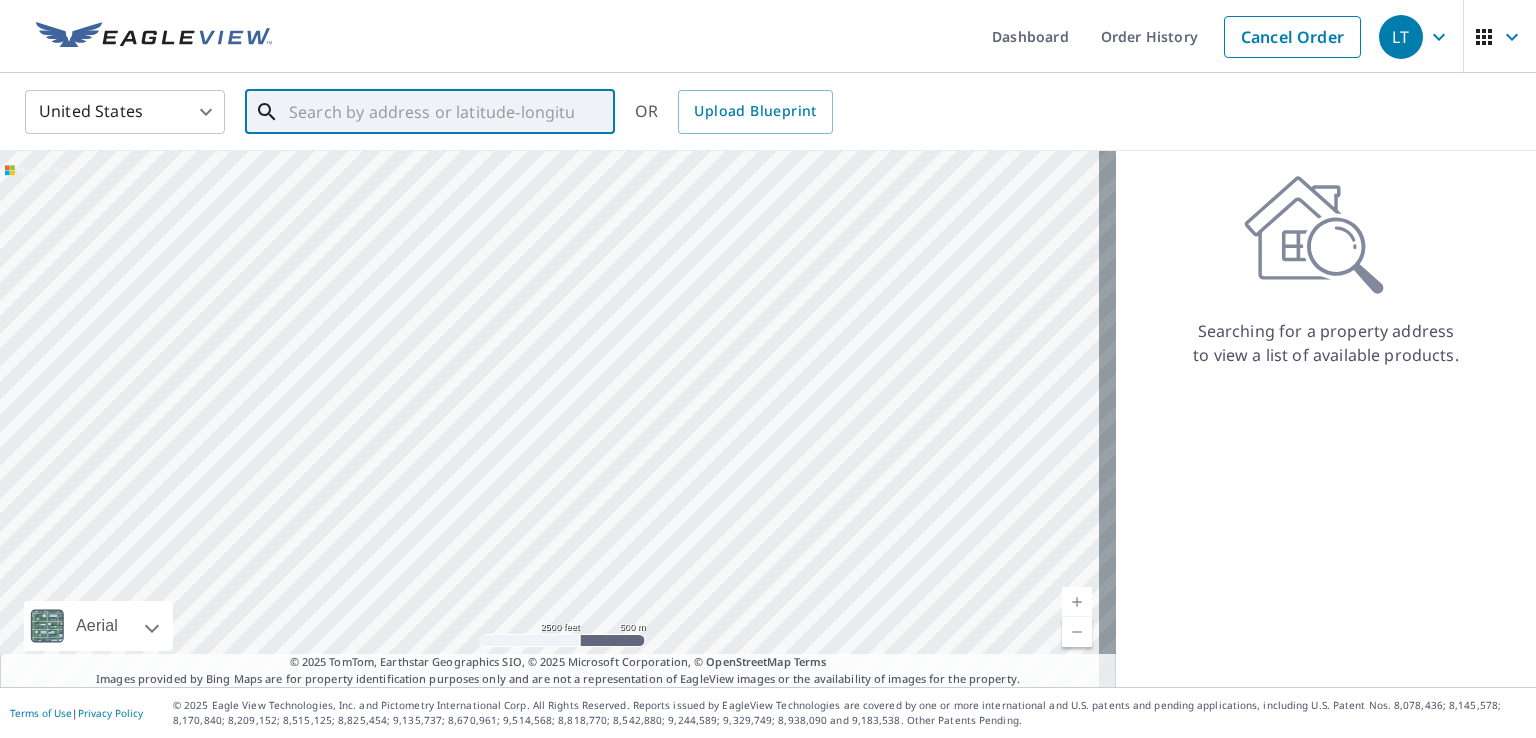 drag, startPoint x: 580, startPoint y: 428, endPoint x: 639, endPoint y: 284, distance: 155.61812 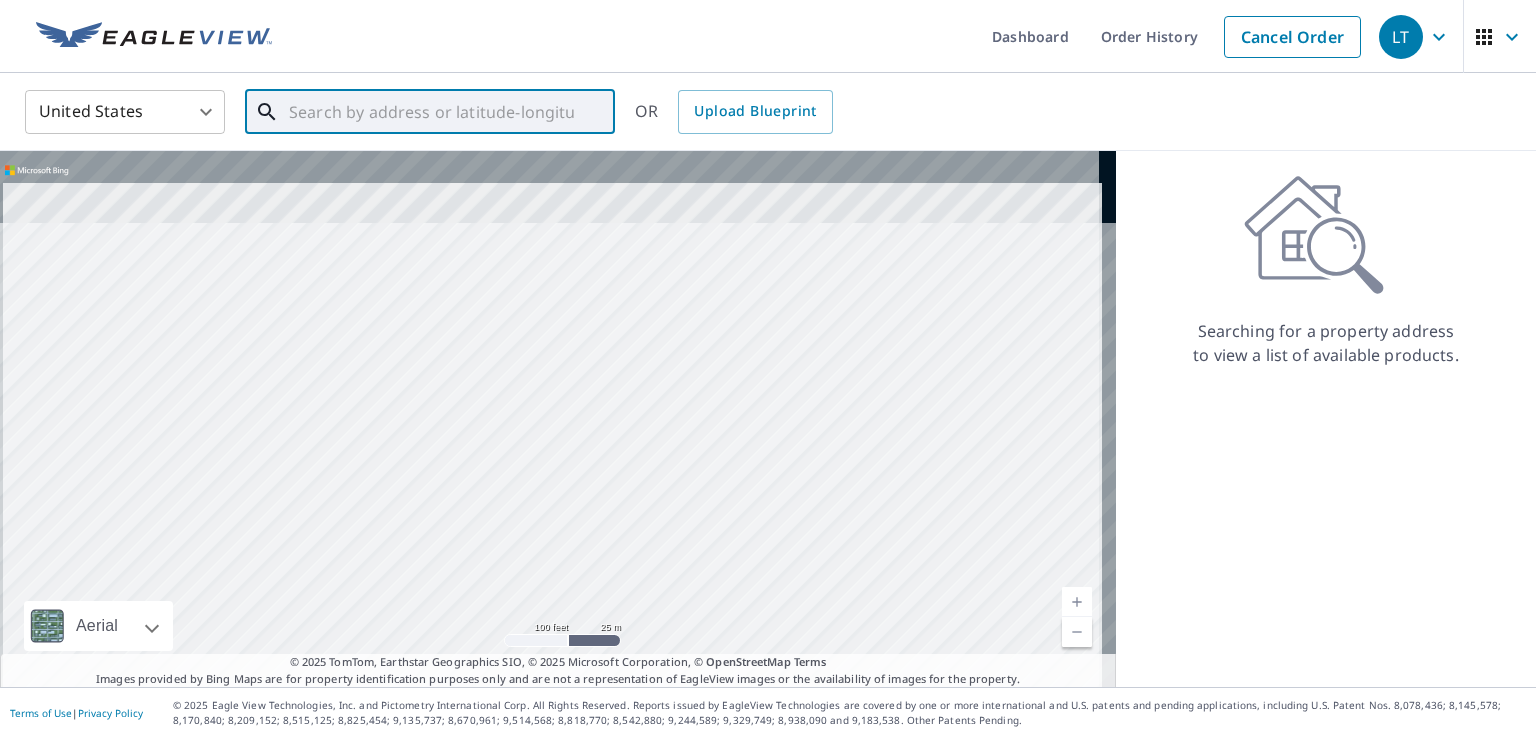 drag, startPoint x: 575, startPoint y: 321, endPoint x: 576, endPoint y: 605, distance: 284.00177 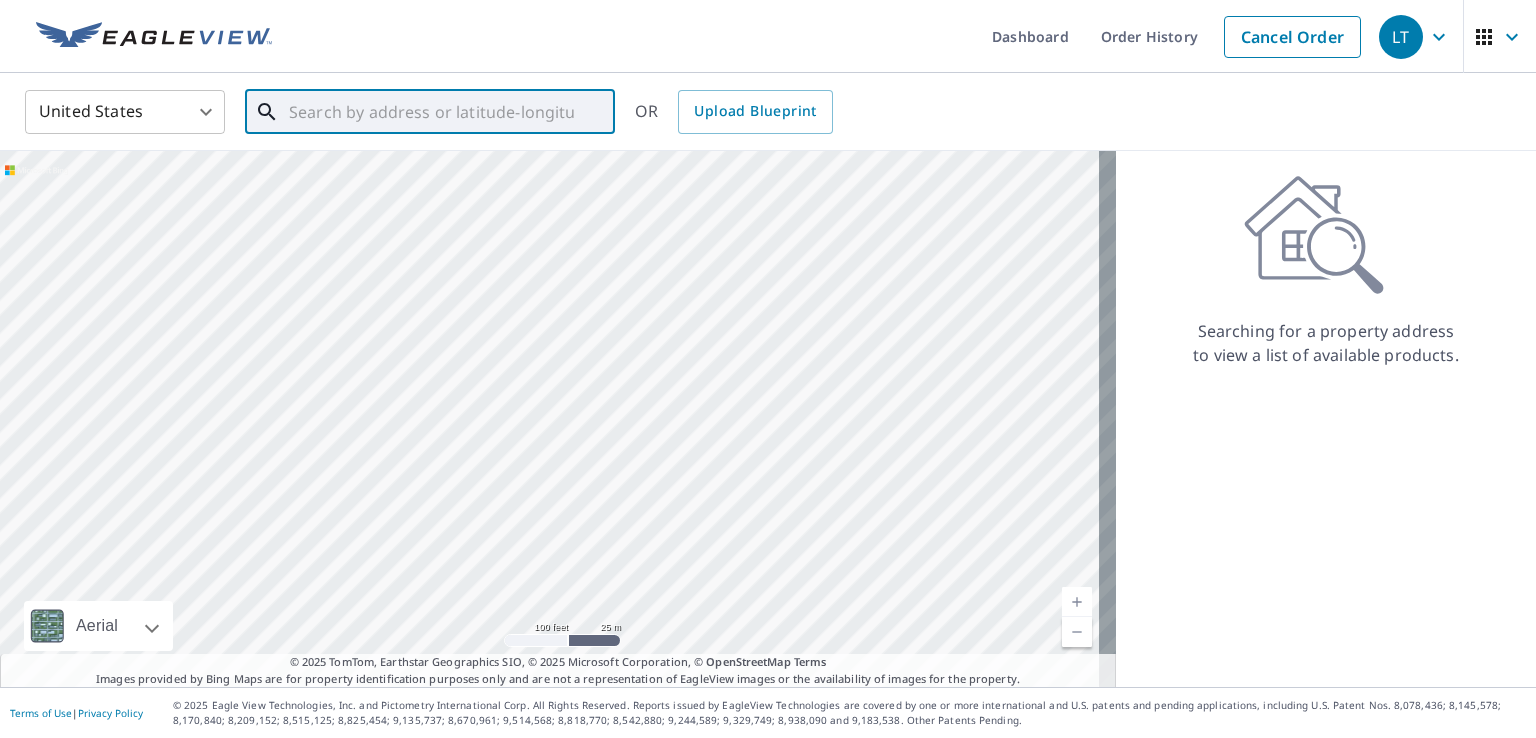 click at bounding box center (558, 419) 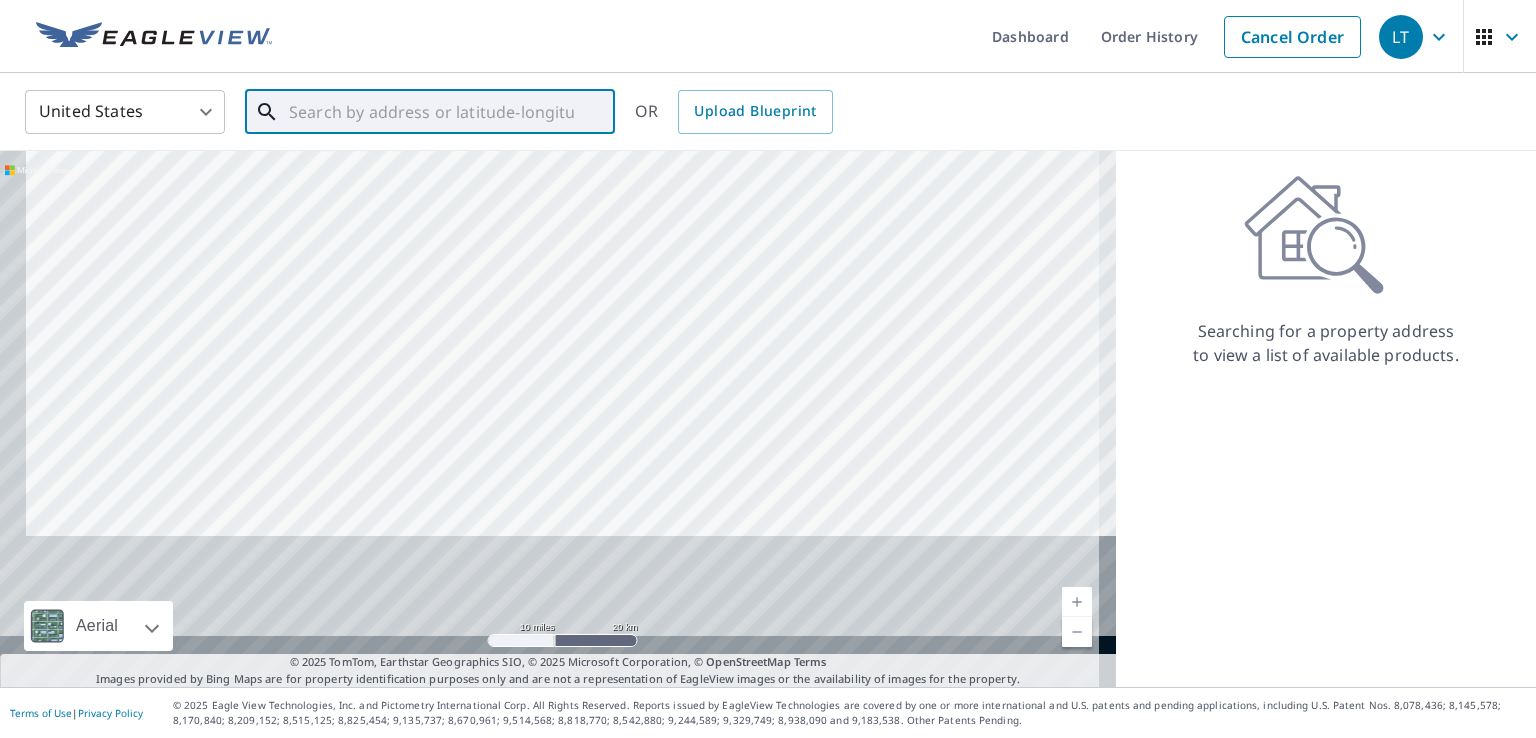 drag, startPoint x: 548, startPoint y: 565, endPoint x: 688, endPoint y: -87, distance: 666.8613 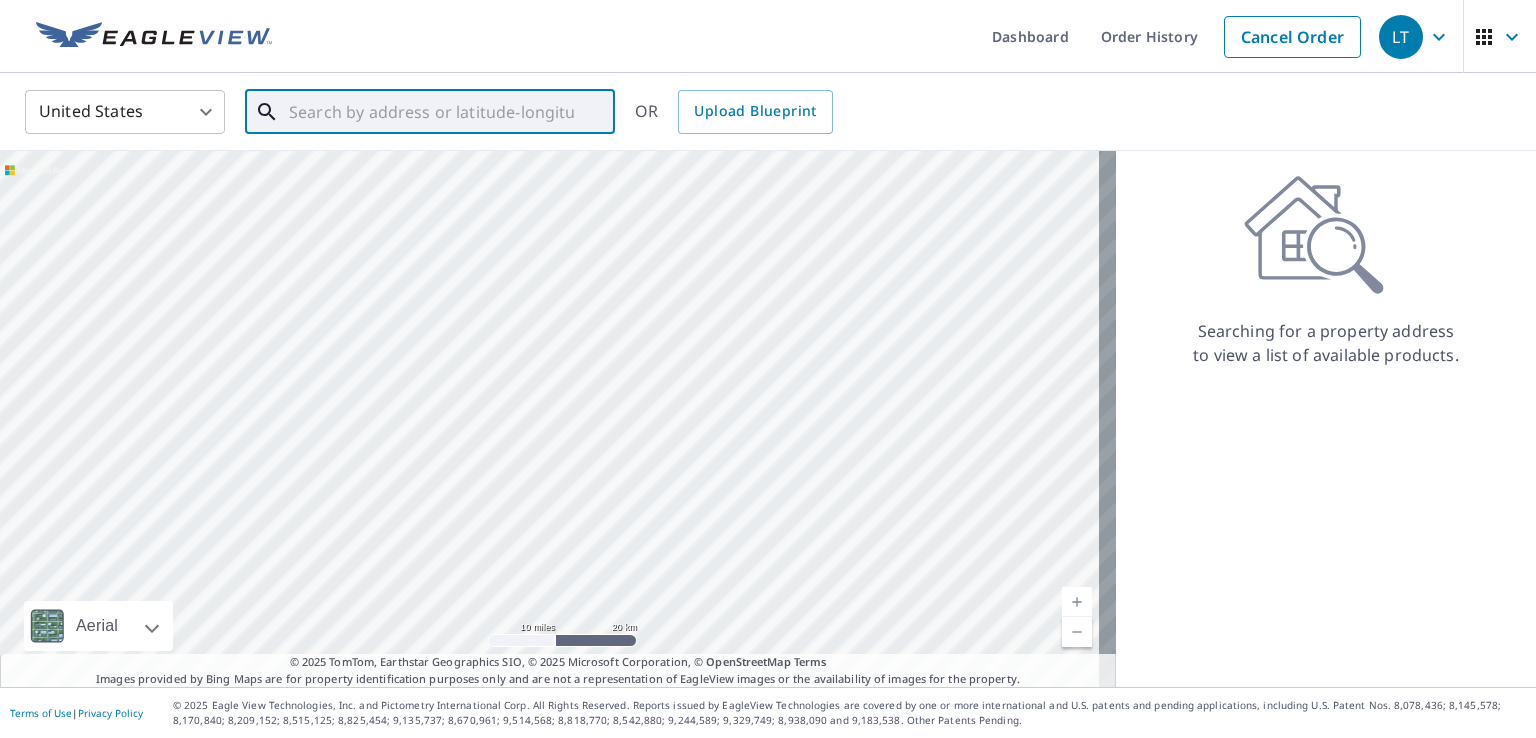 click at bounding box center (558, 419) 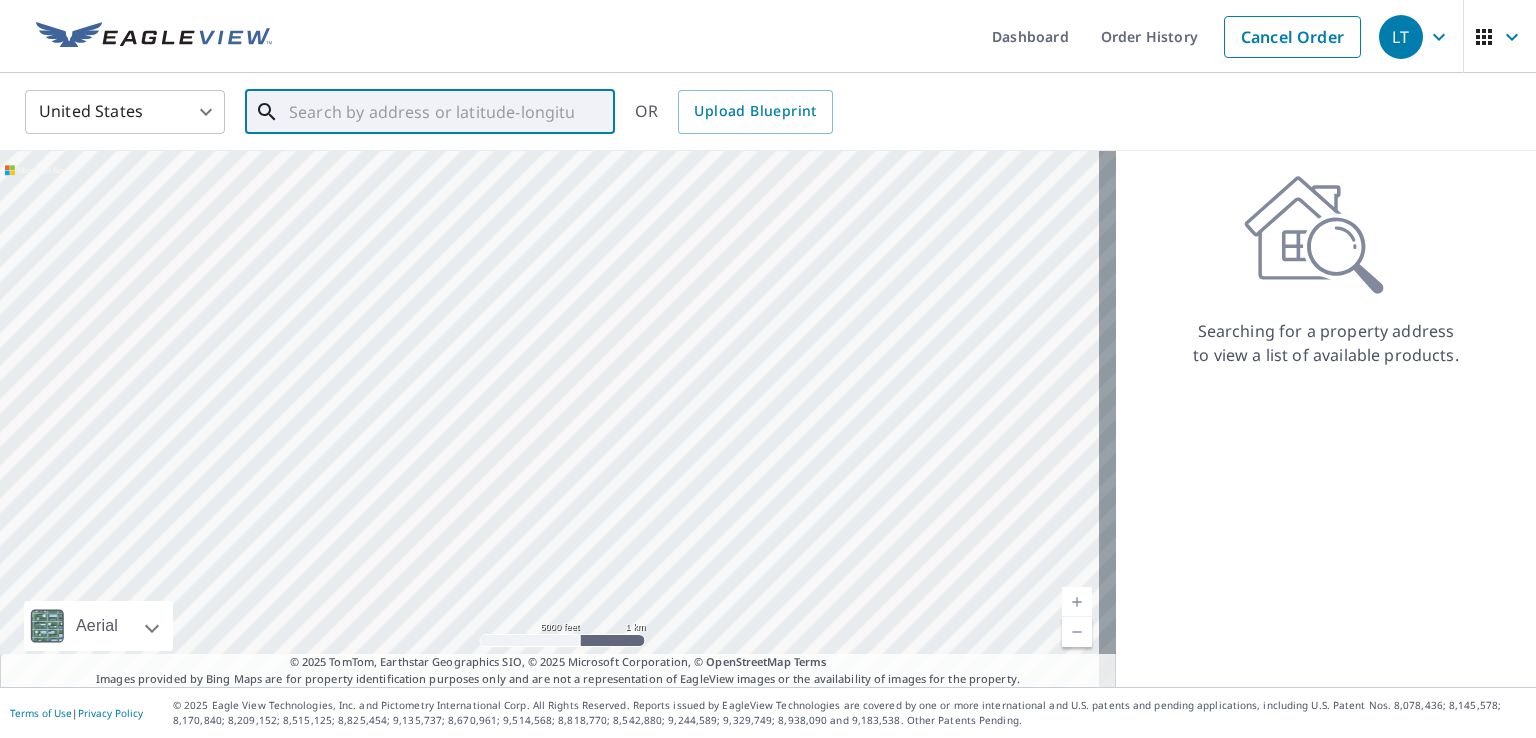 drag, startPoint x: 247, startPoint y: 429, endPoint x: 772, endPoint y: 395, distance: 526.0998 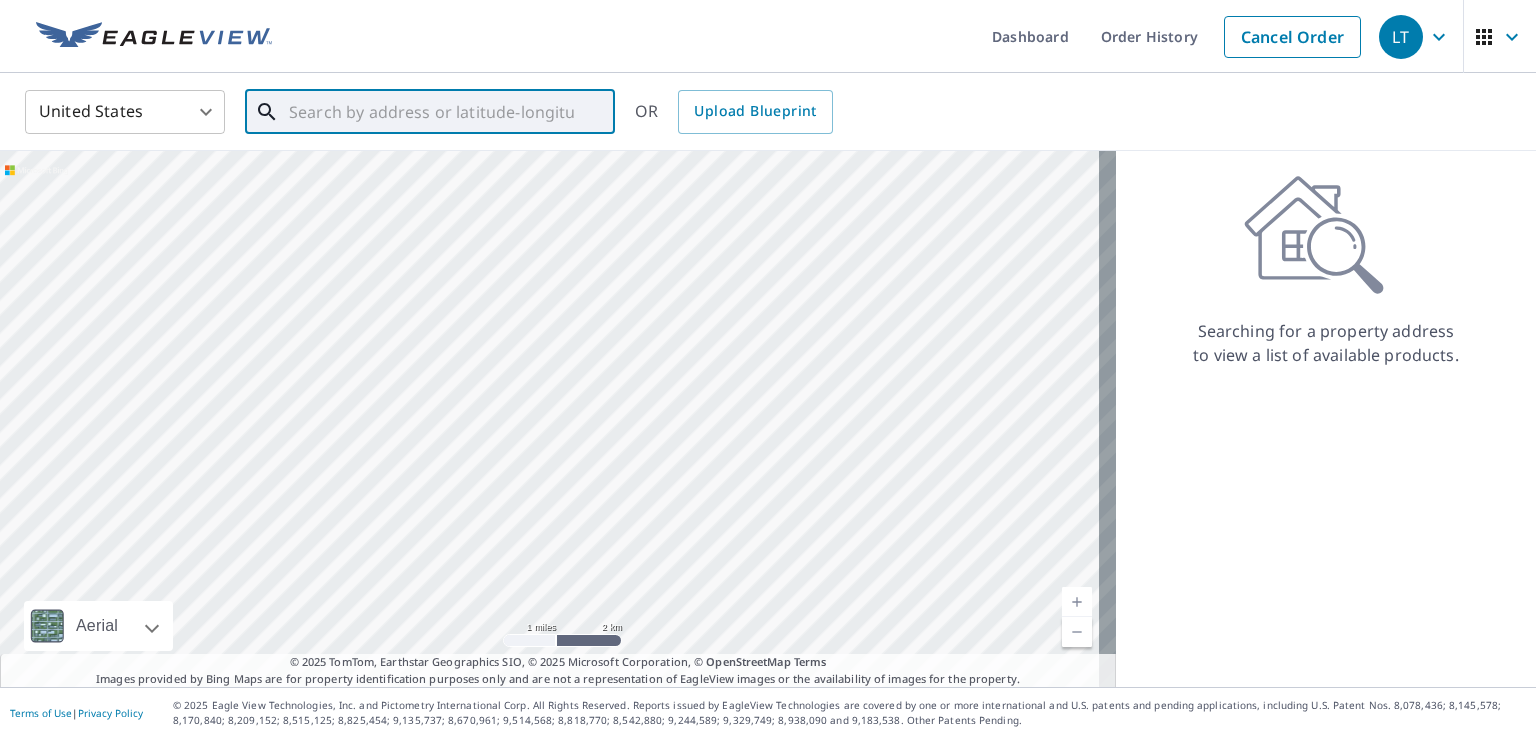 drag, startPoint x: 719, startPoint y: 172, endPoint x: 586, endPoint y: 393, distance: 257.9341 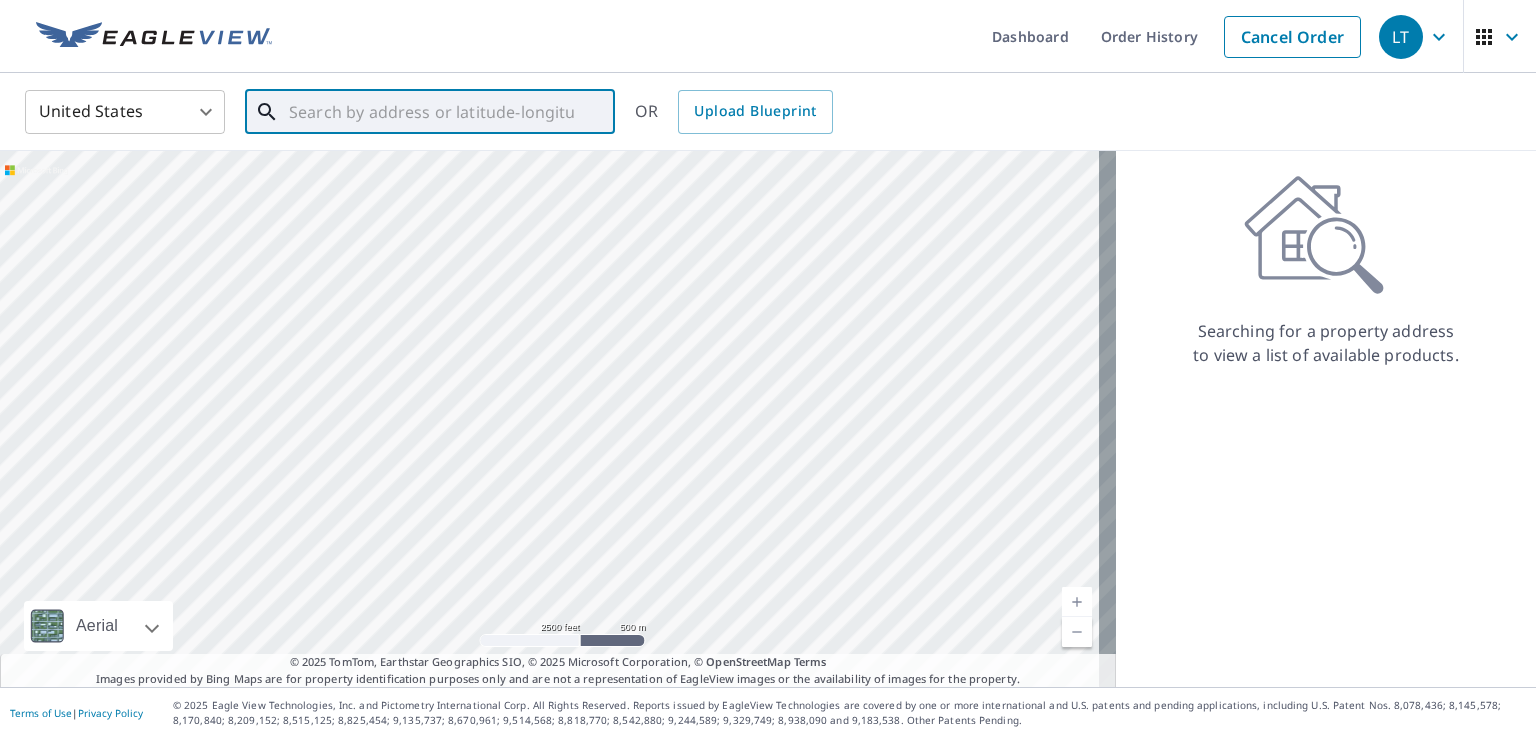 drag, startPoint x: 599, startPoint y: 469, endPoint x: 633, endPoint y: 316, distance: 156.73225 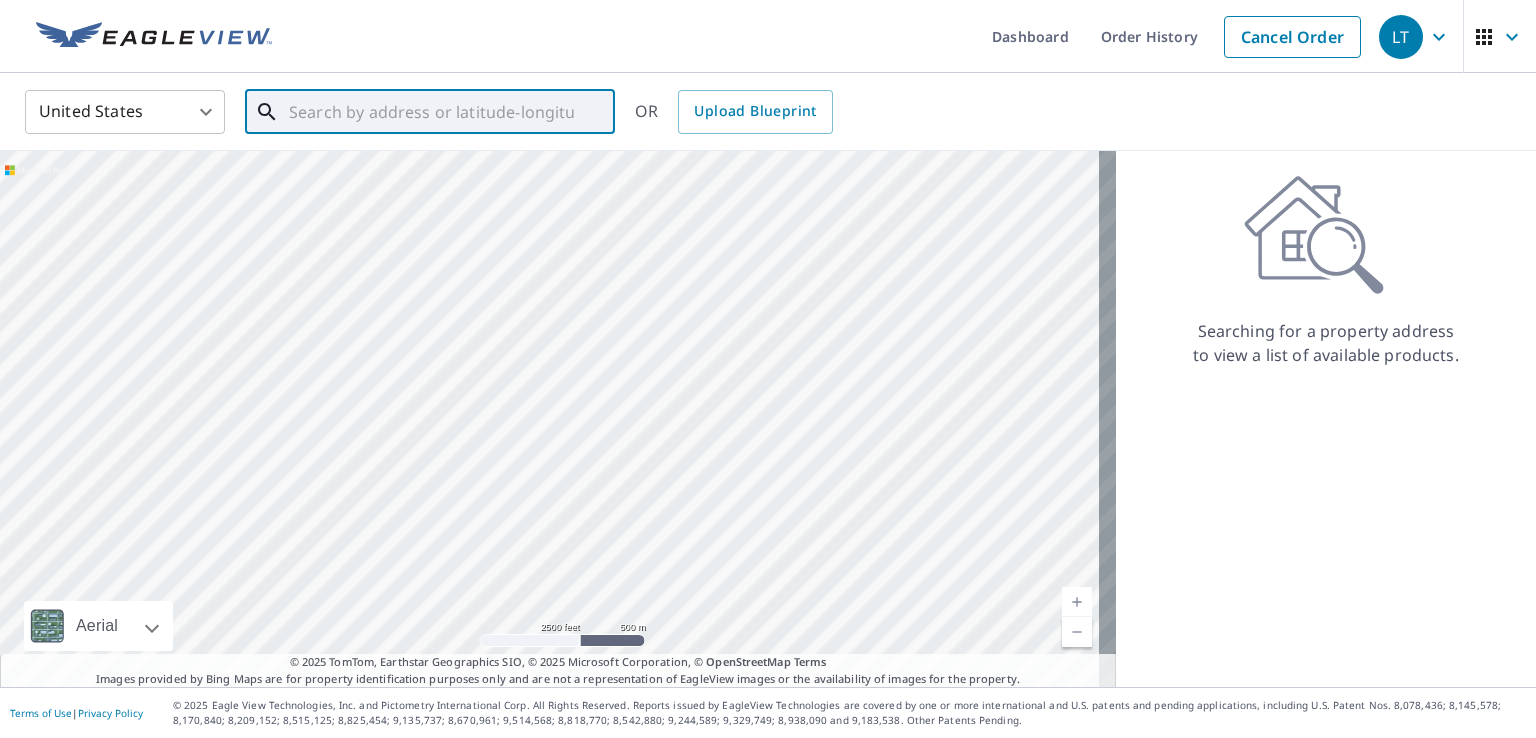 drag, startPoint x: 638, startPoint y: 486, endPoint x: 679, endPoint y: 226, distance: 263.21283 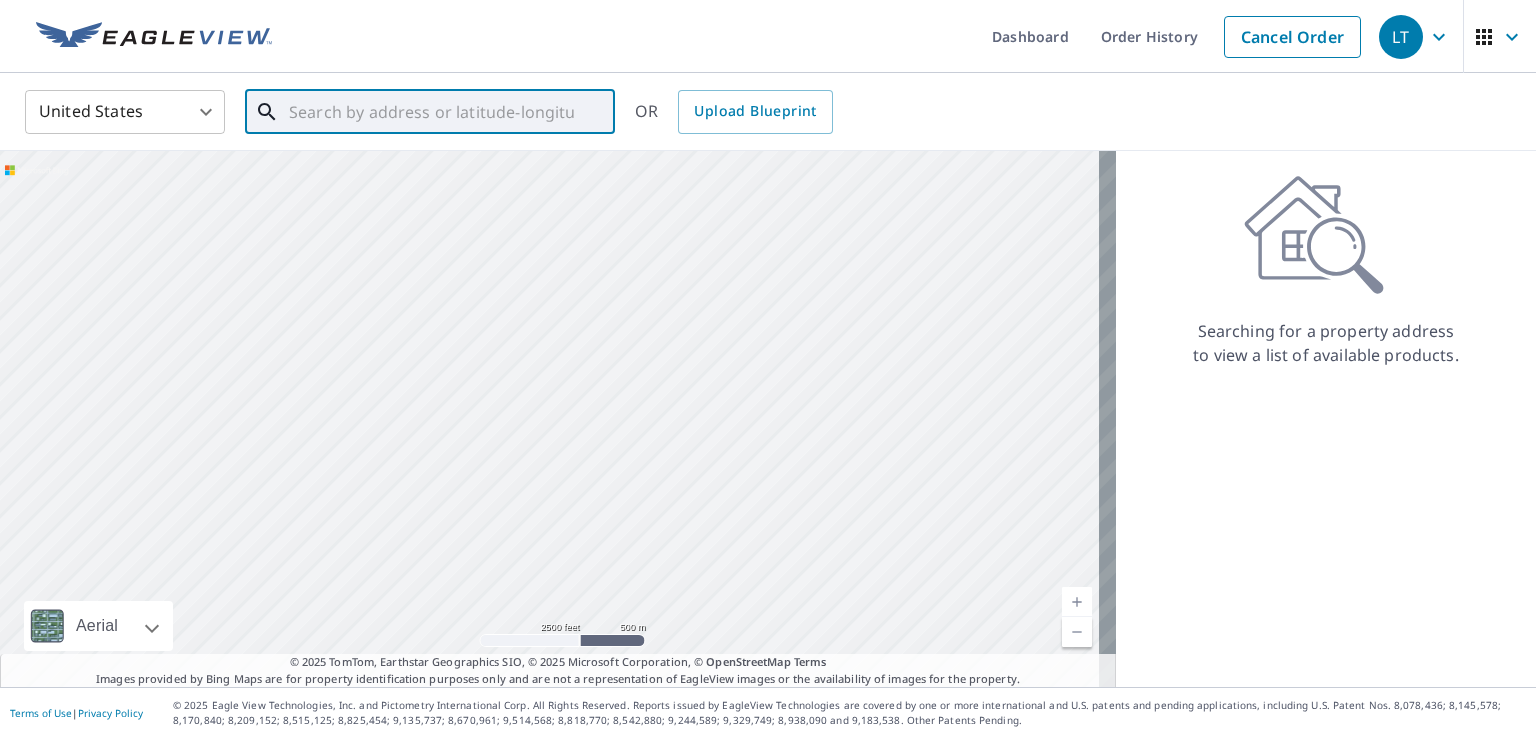 drag, startPoint x: 641, startPoint y: 373, endPoint x: 632, endPoint y: 234, distance: 139.29106 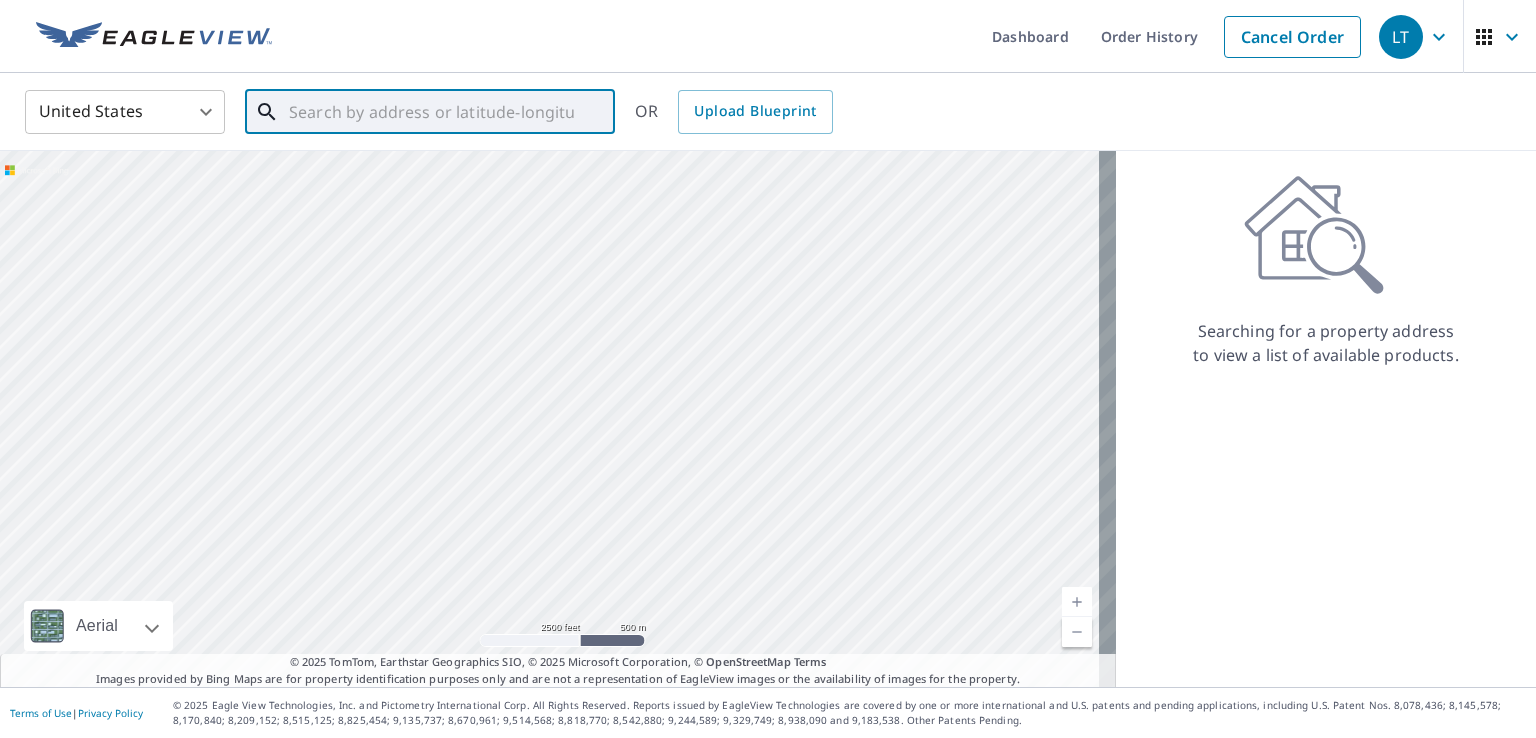 drag, startPoint x: 752, startPoint y: 319, endPoint x: 677, endPoint y: 658, distance: 347.19736 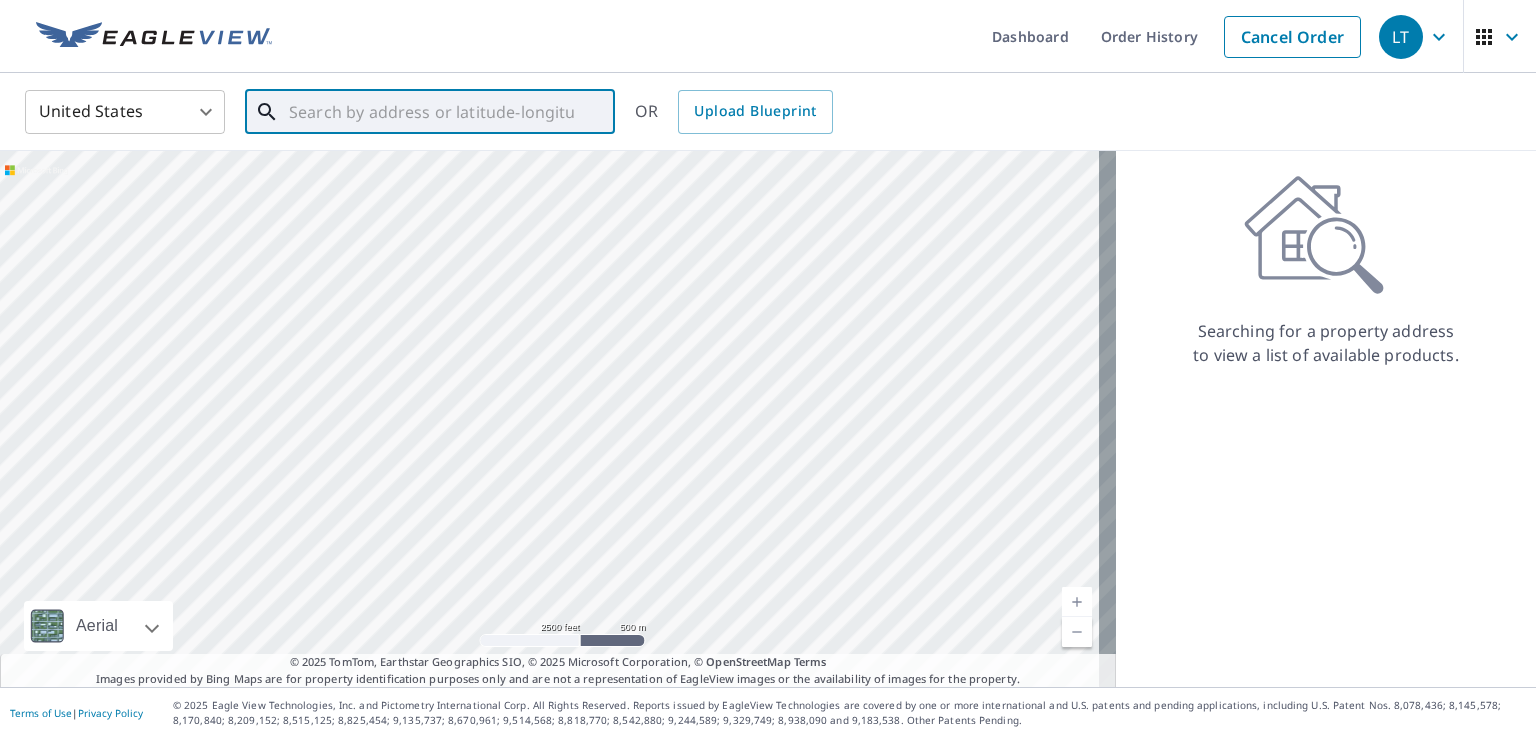 click at bounding box center (558, 419) 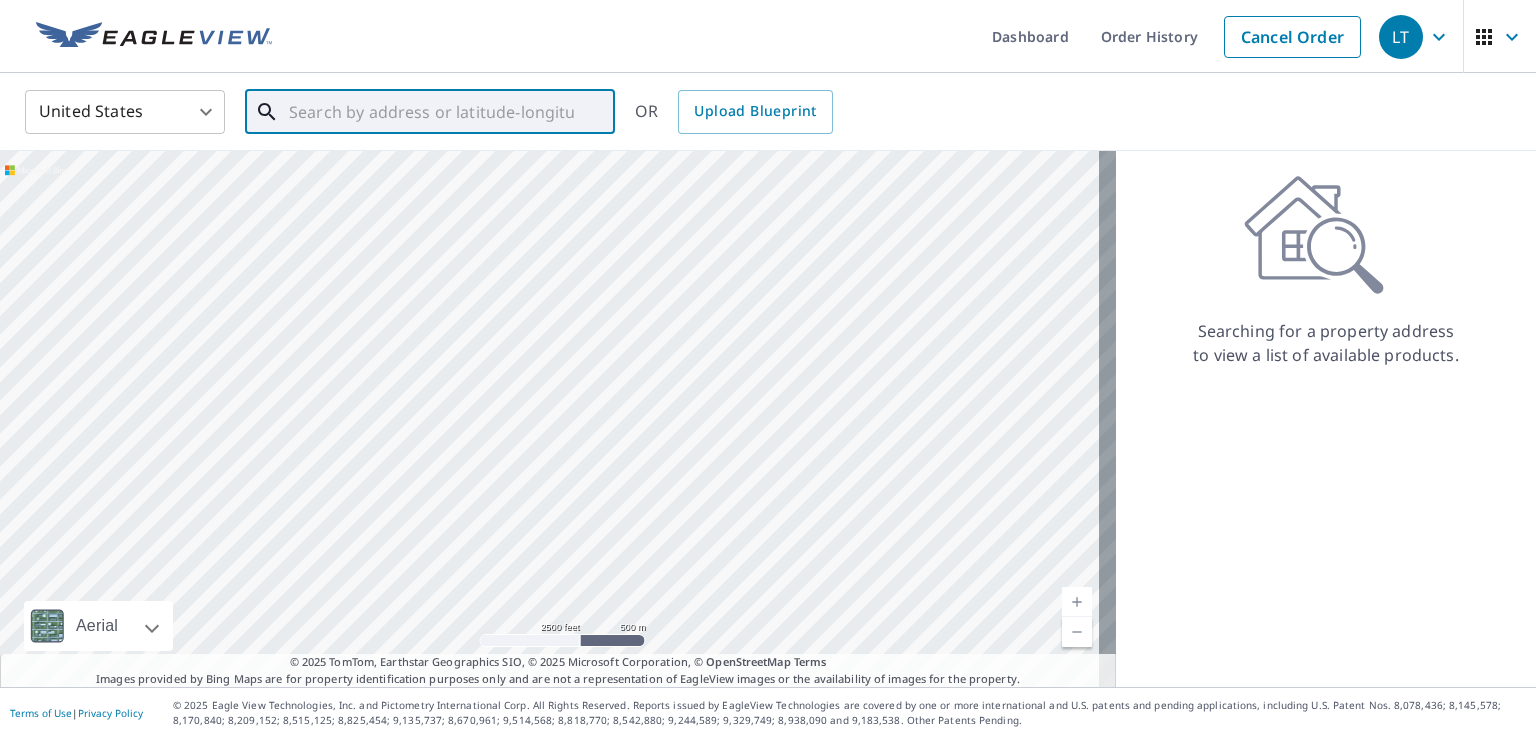 drag, startPoint x: 712, startPoint y: 422, endPoint x: 722, endPoint y: 570, distance: 148.33745 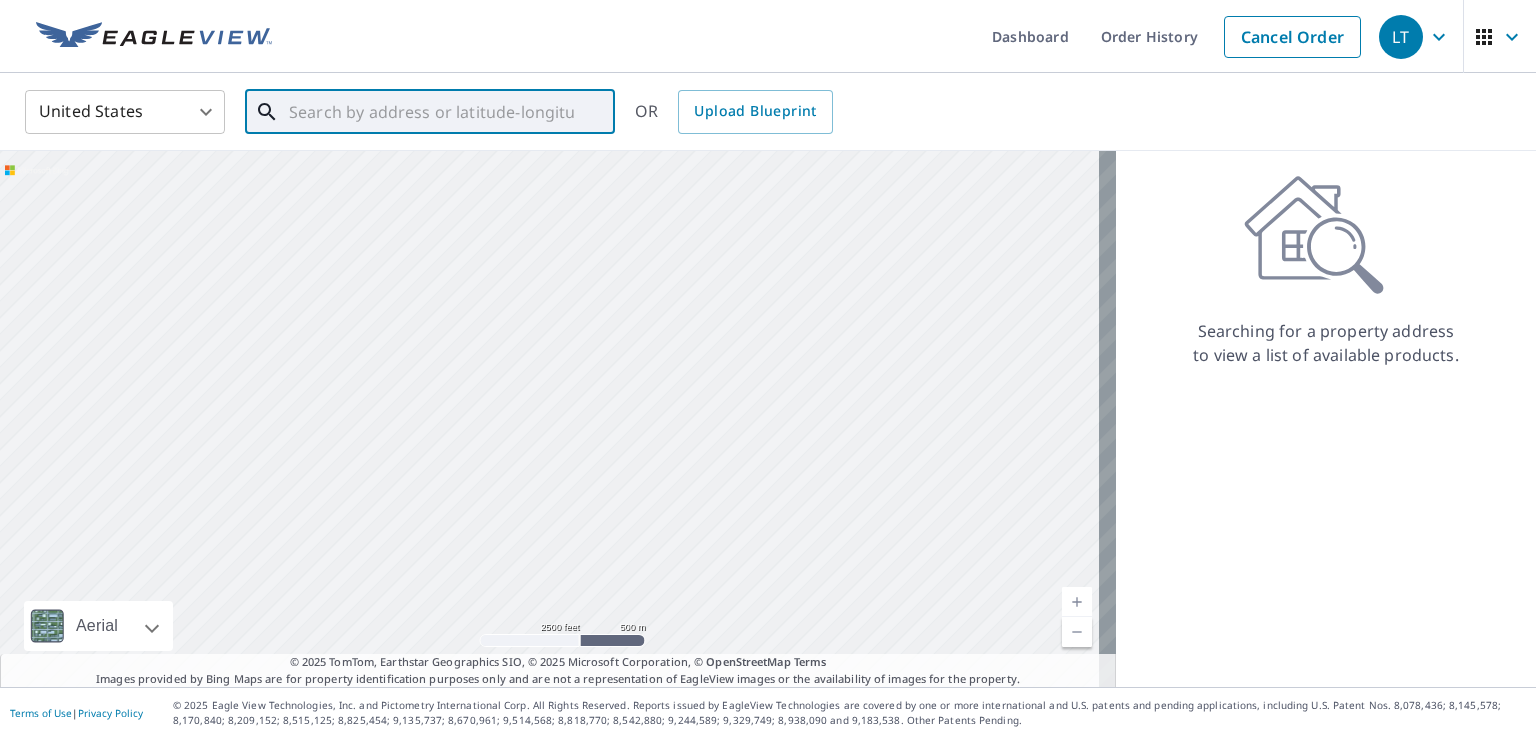 drag, startPoint x: 686, startPoint y: 373, endPoint x: 703, endPoint y: 521, distance: 148.97314 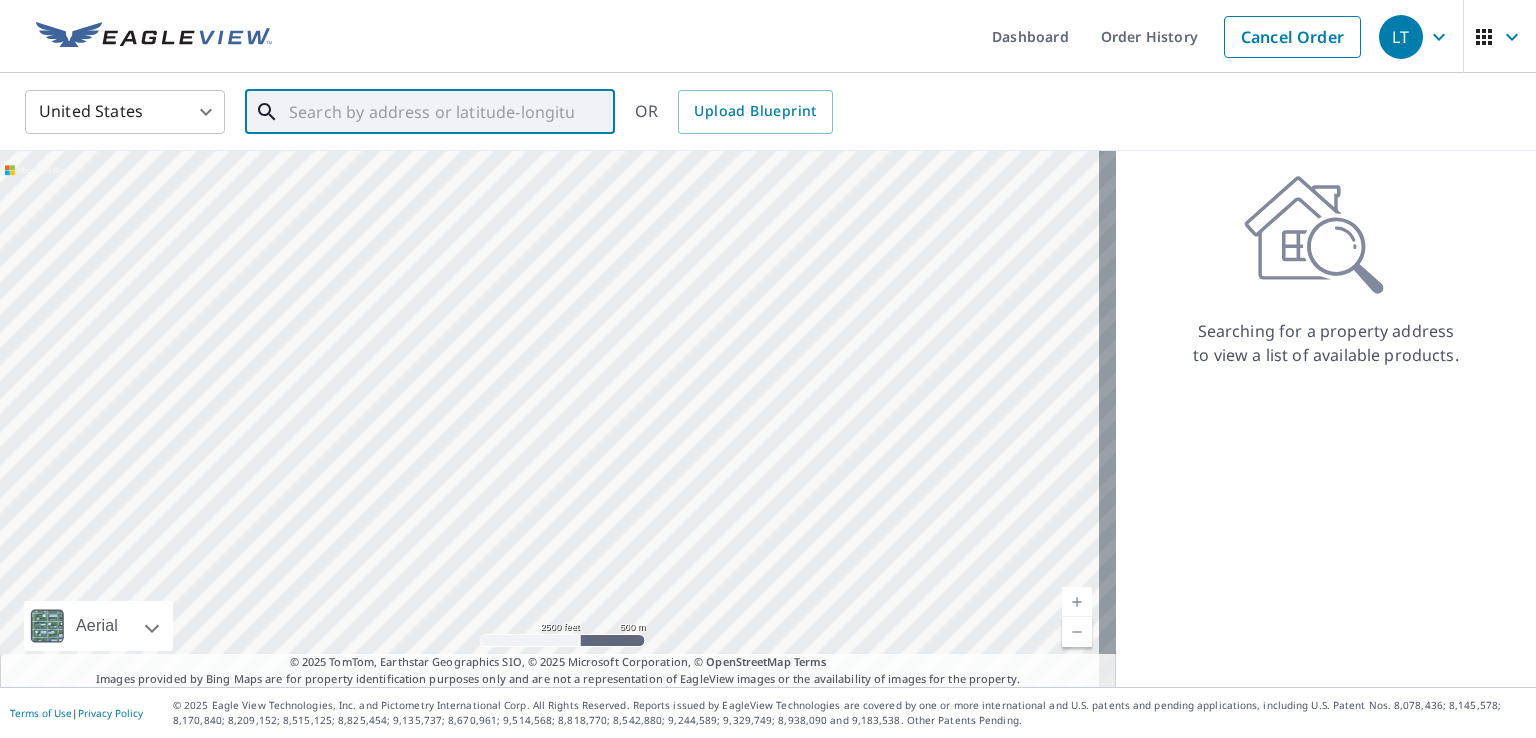 drag, startPoint x: 649, startPoint y: 469, endPoint x: 660, endPoint y: 569, distance: 100.60318 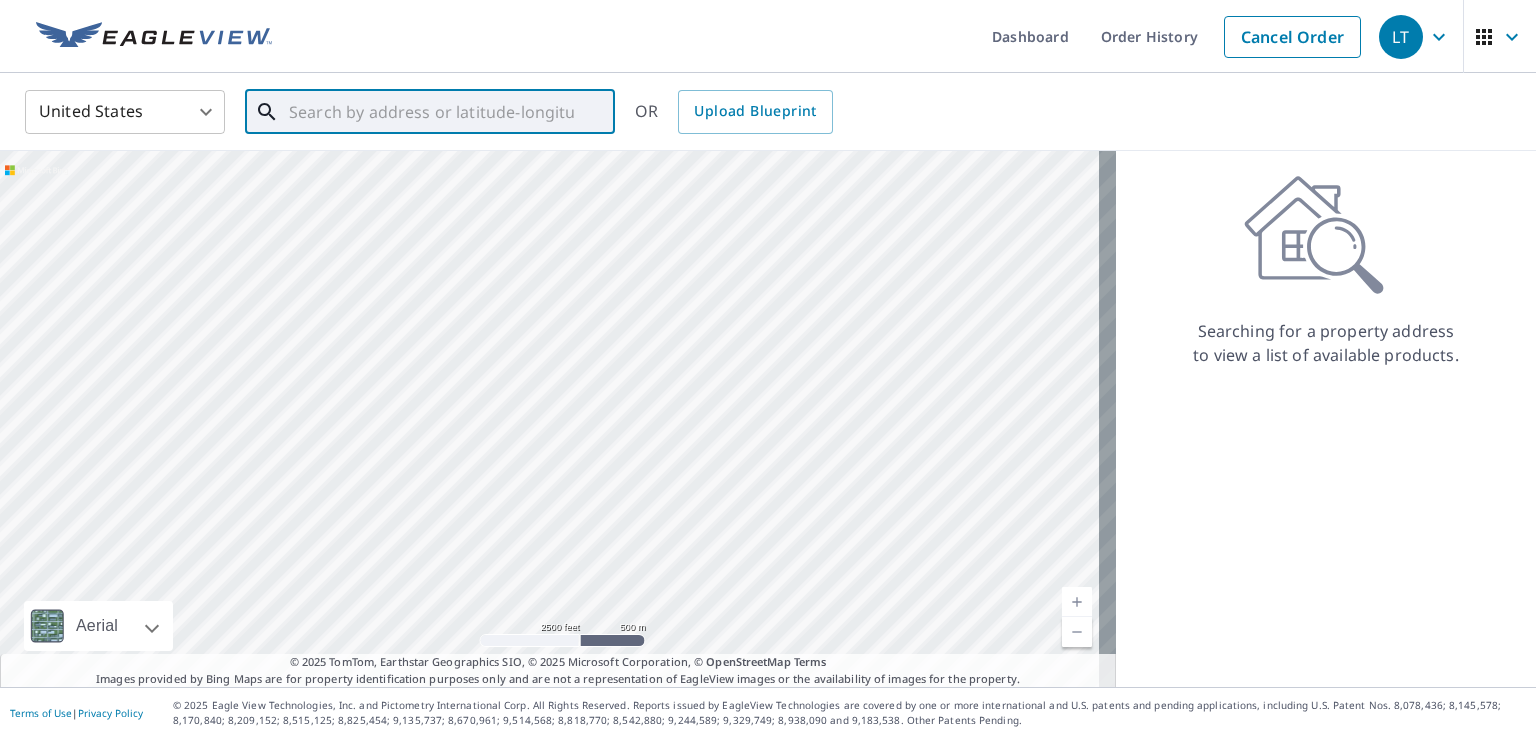 drag, startPoint x: 806, startPoint y: 433, endPoint x: 760, endPoint y: 229, distance: 209.12198 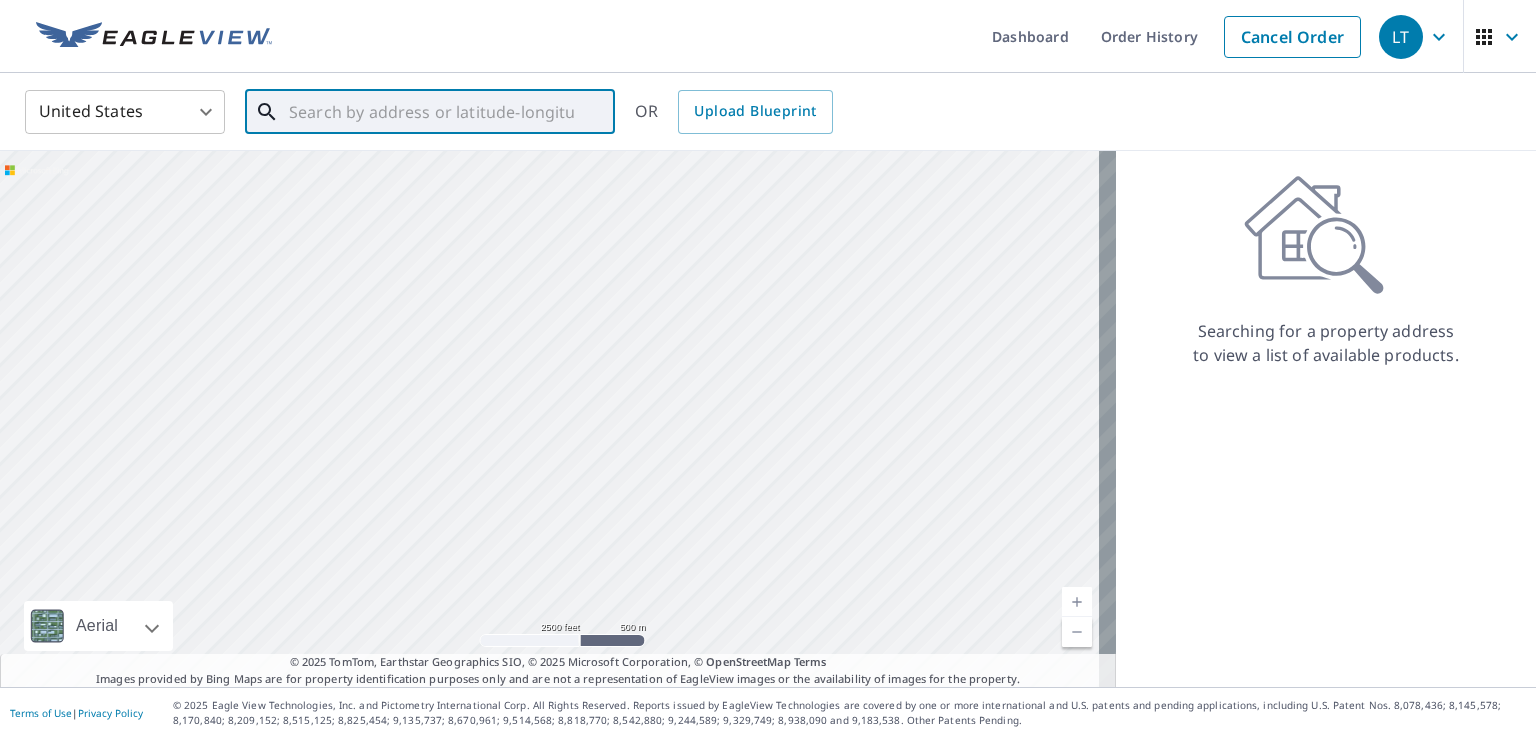 drag, startPoint x: 674, startPoint y: 520, endPoint x: 720, endPoint y: 193, distance: 330.21964 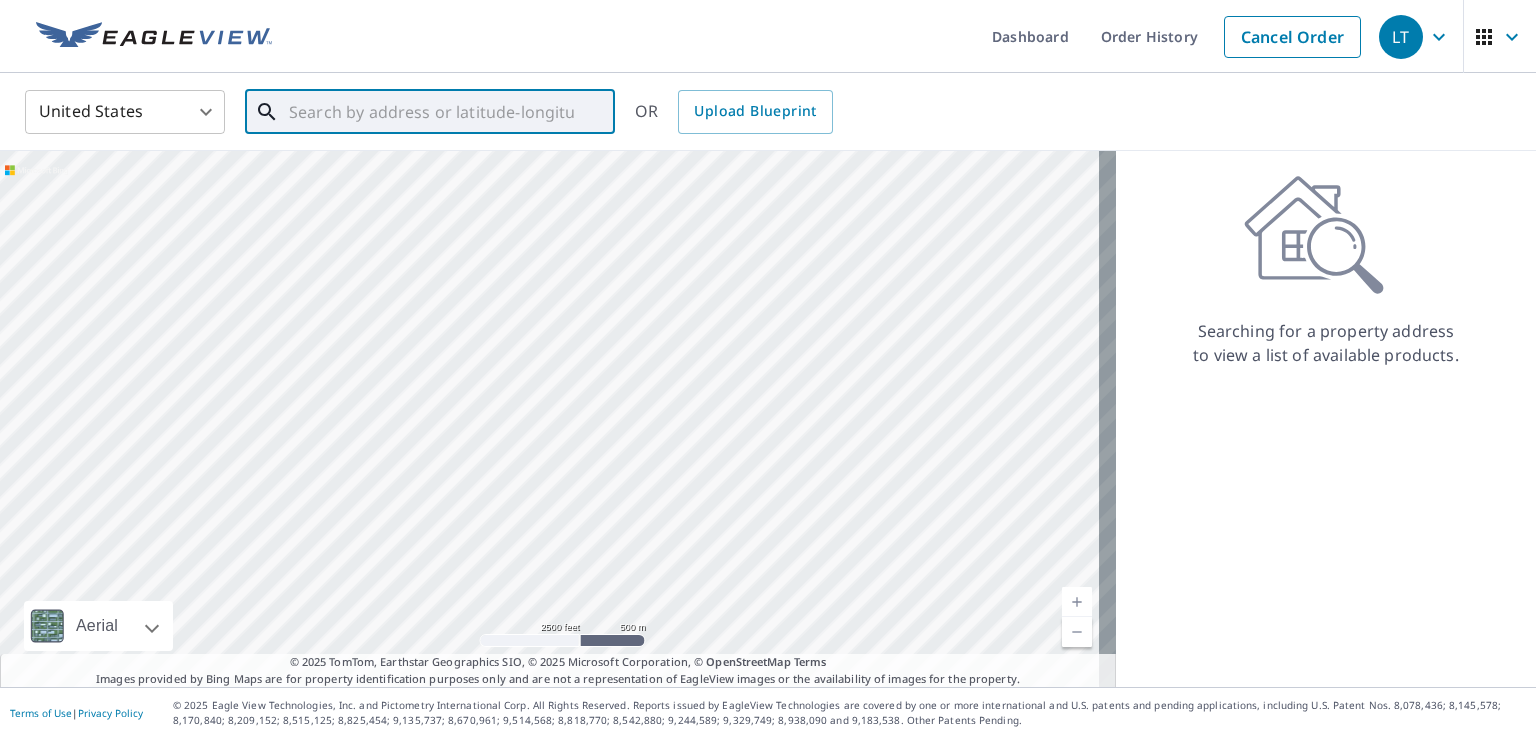 drag, startPoint x: 784, startPoint y: 405, endPoint x: 719, endPoint y: 164, distance: 249.6117 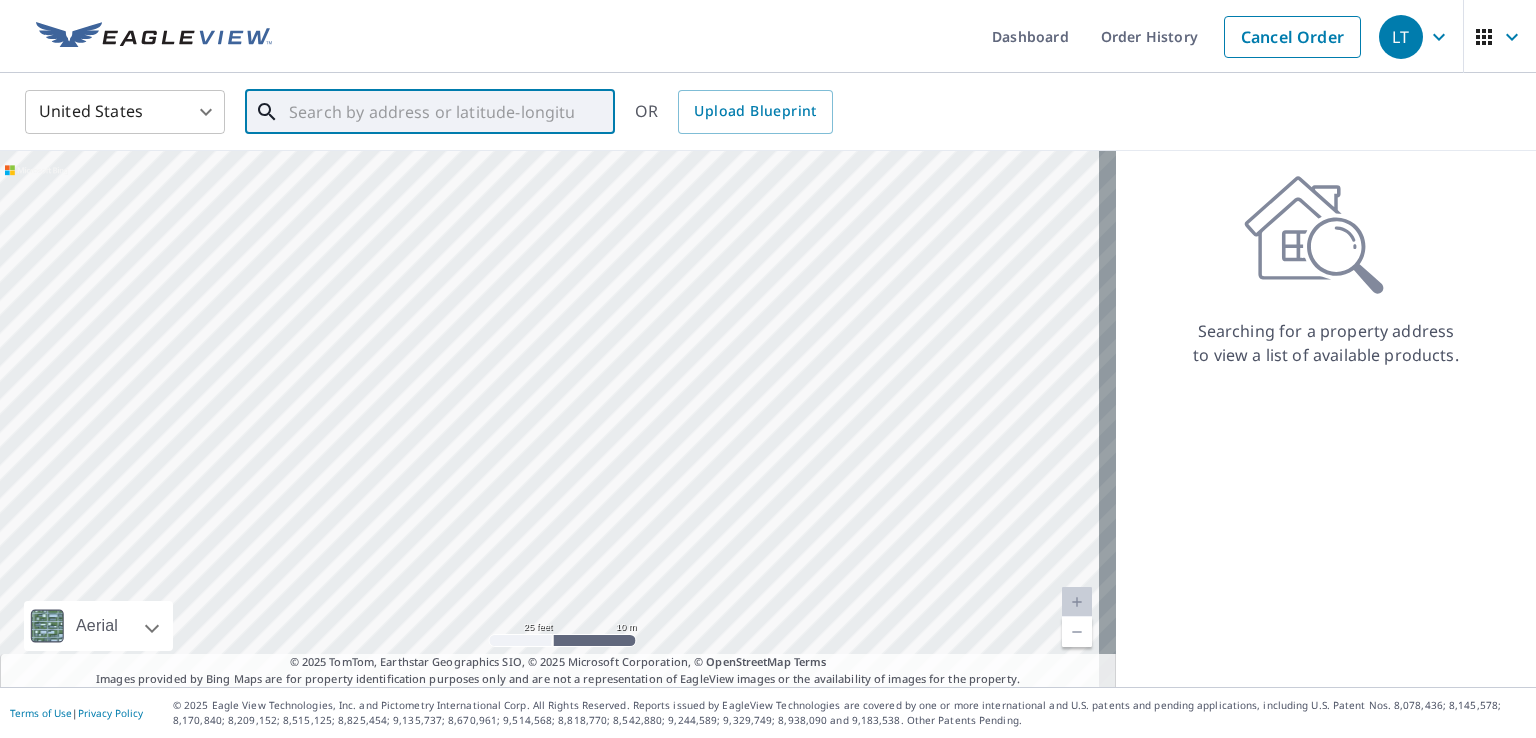 drag, startPoint x: 483, startPoint y: 289, endPoint x: 842, endPoint y: 285, distance: 359.02228 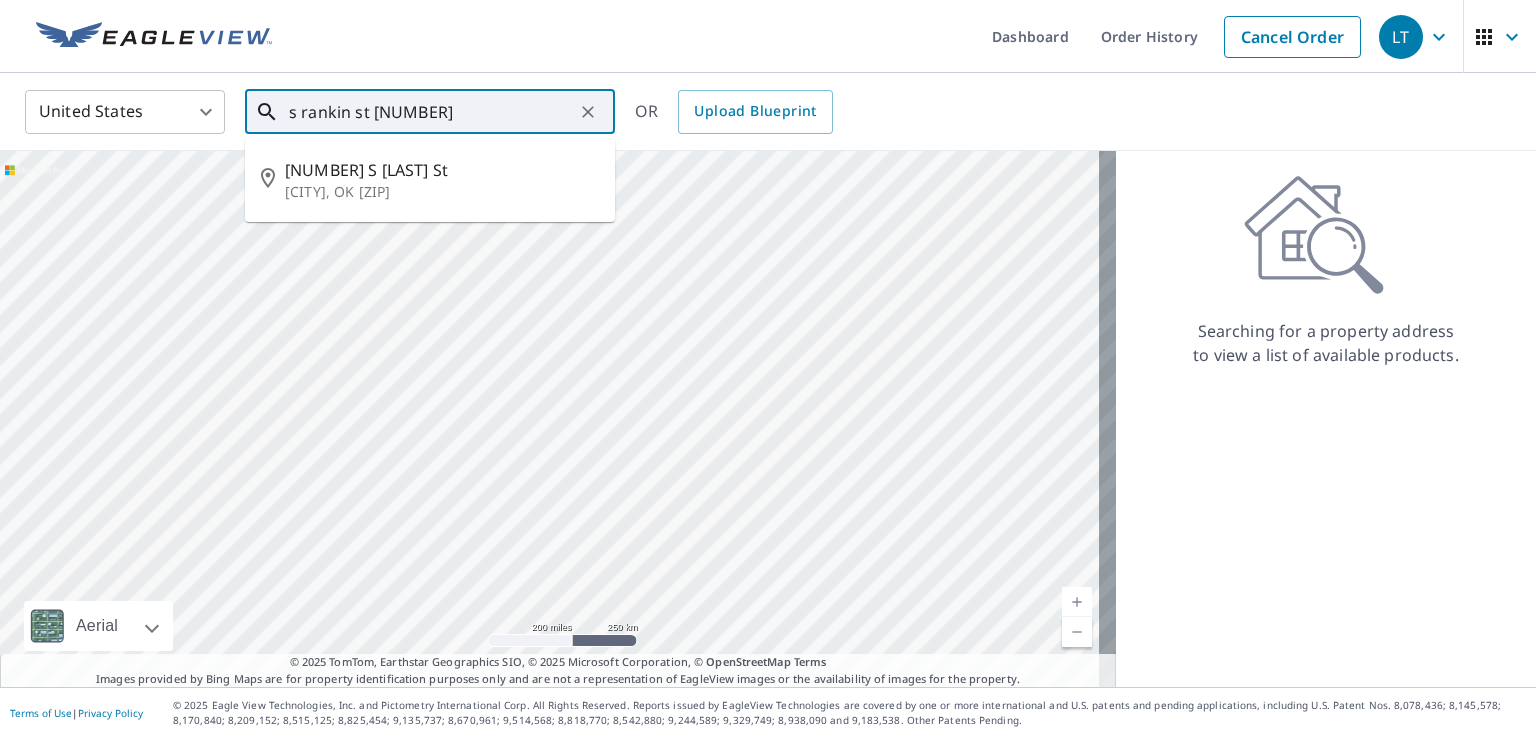 drag, startPoint x: 485, startPoint y: 176, endPoint x: 479, endPoint y: 165, distance: 12.529964 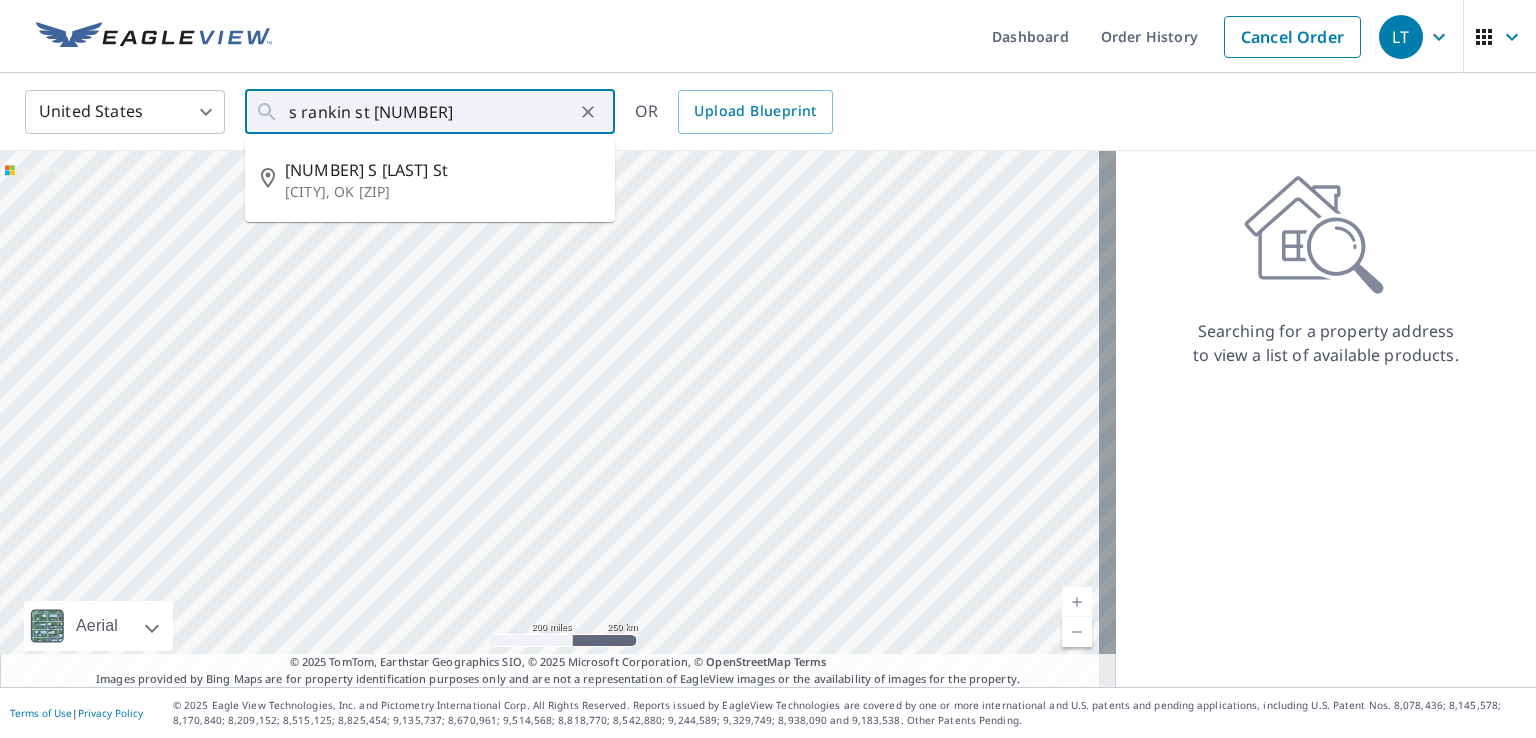 type on "[NUMBER] S [LAST] St [CITY], [STATE] [ZIP]" 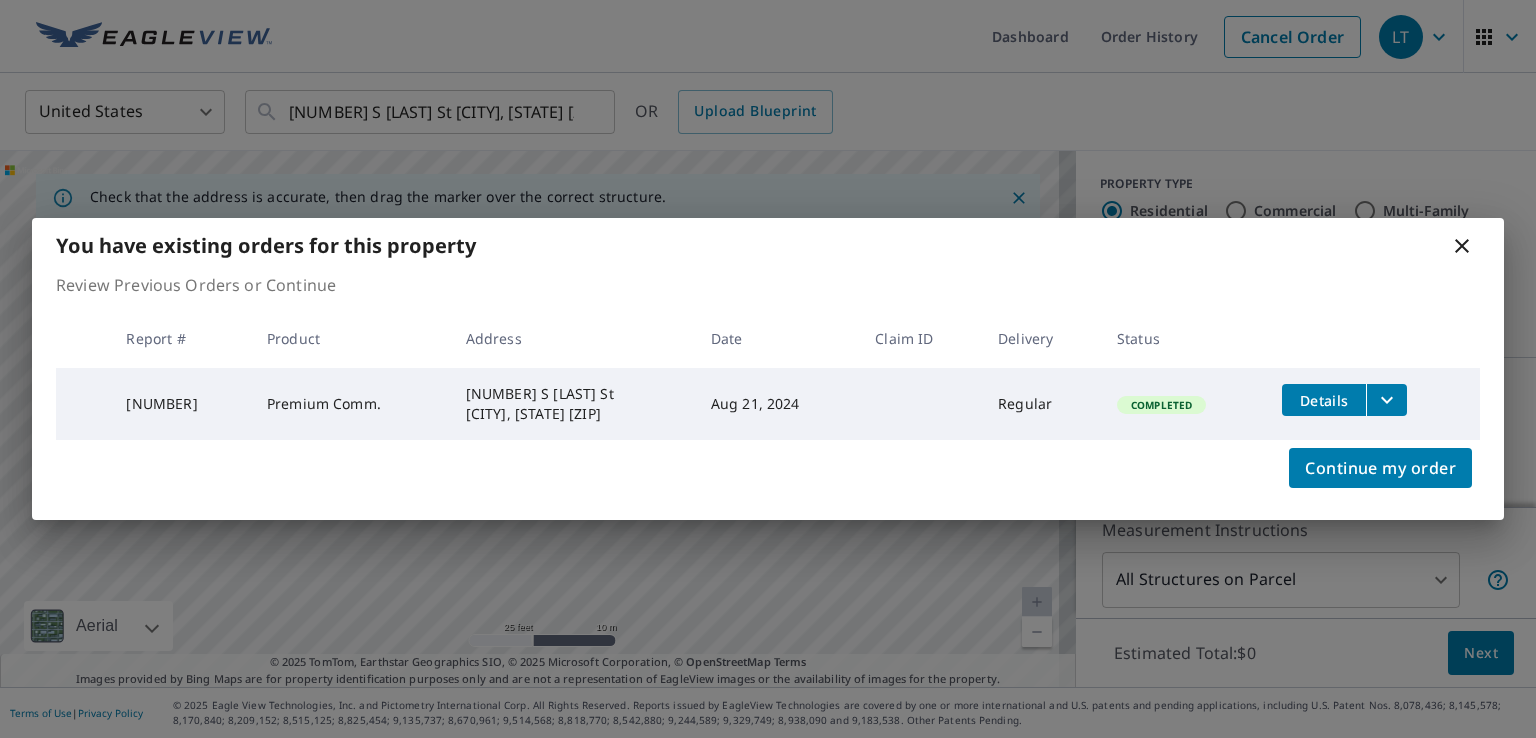 drag, startPoint x: 552, startPoint y: 376, endPoint x: 684, endPoint y: 193, distance: 225.6391 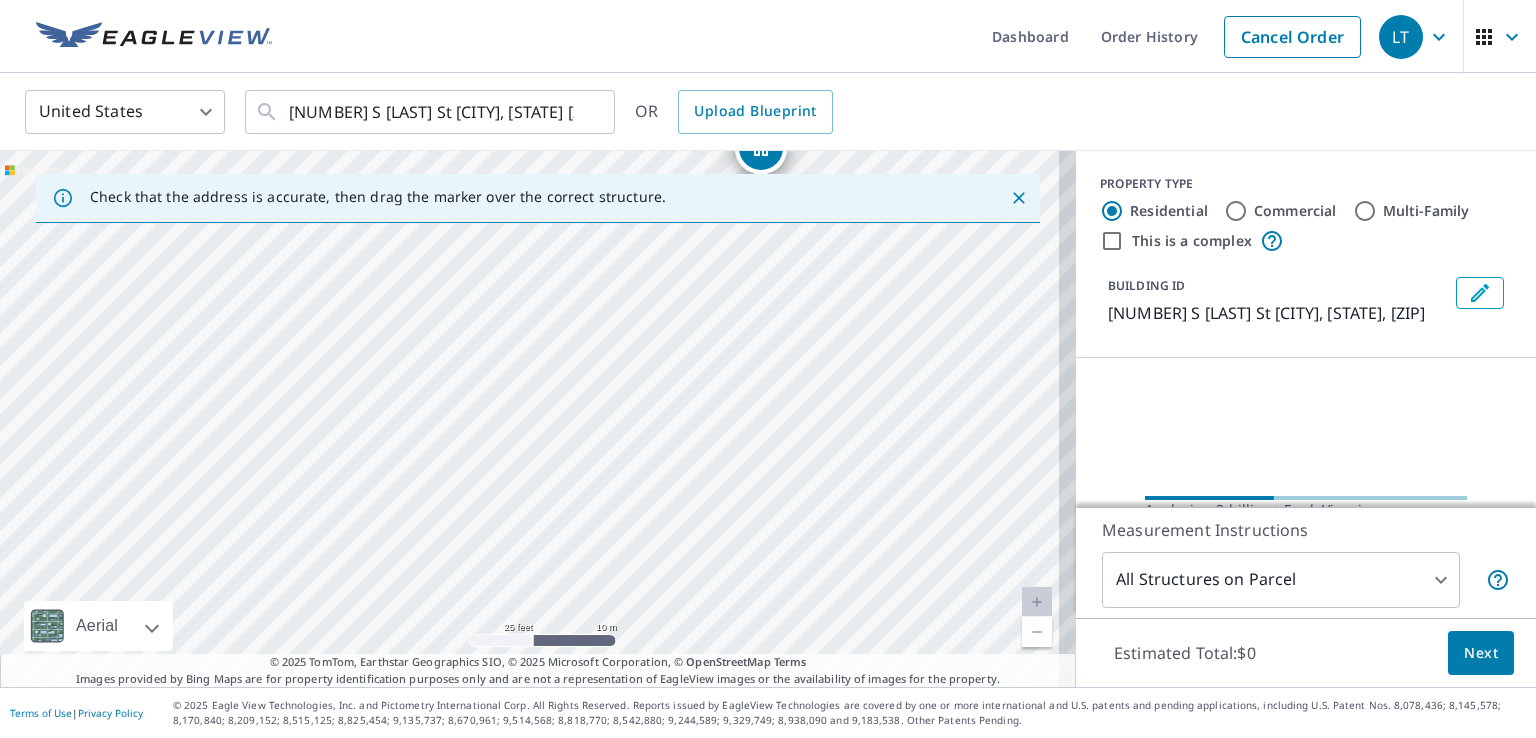 drag, startPoint x: 530, startPoint y: 386, endPoint x: 864, endPoint y: 13, distance: 500.68454 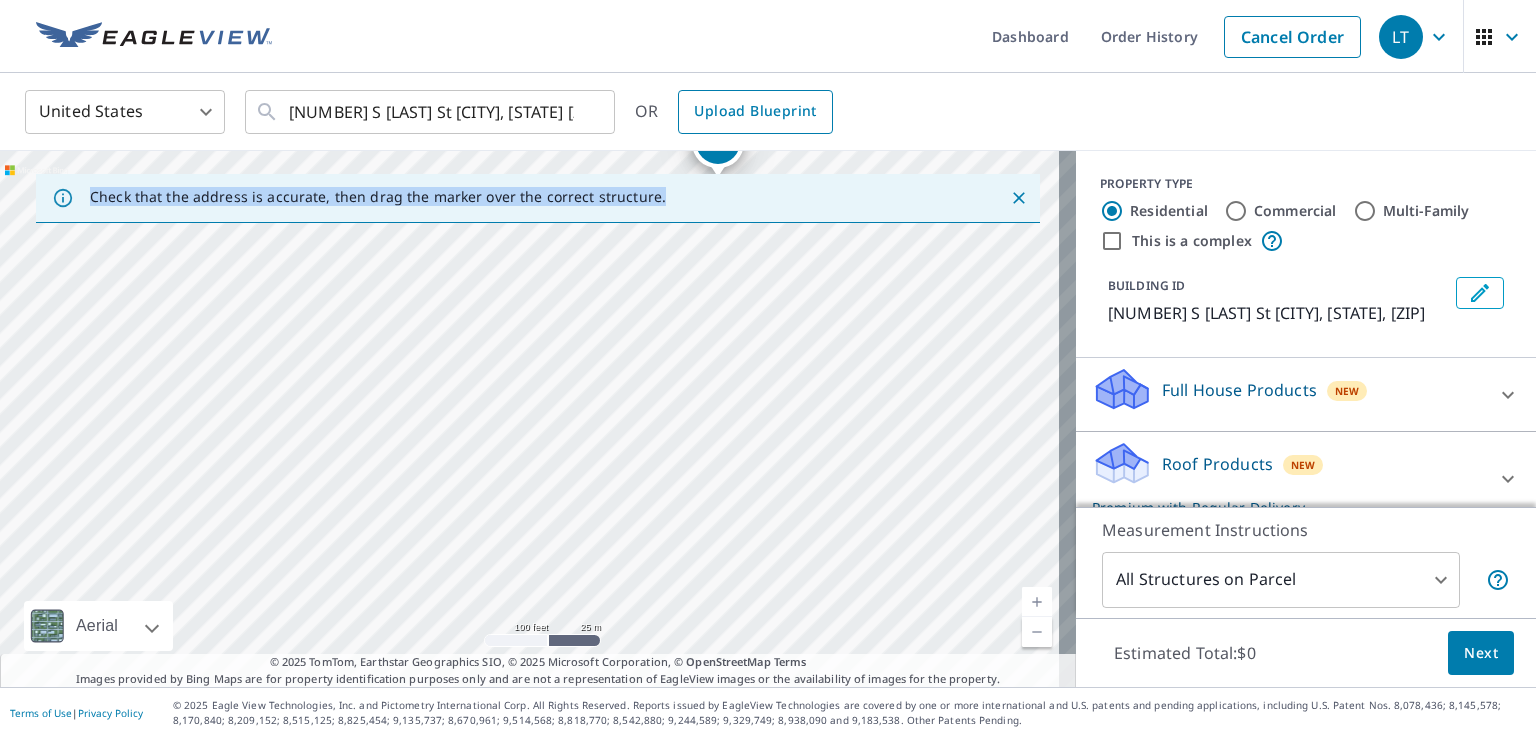 drag, startPoint x: 606, startPoint y: 326, endPoint x: 712, endPoint y: 122, distance: 229.89563 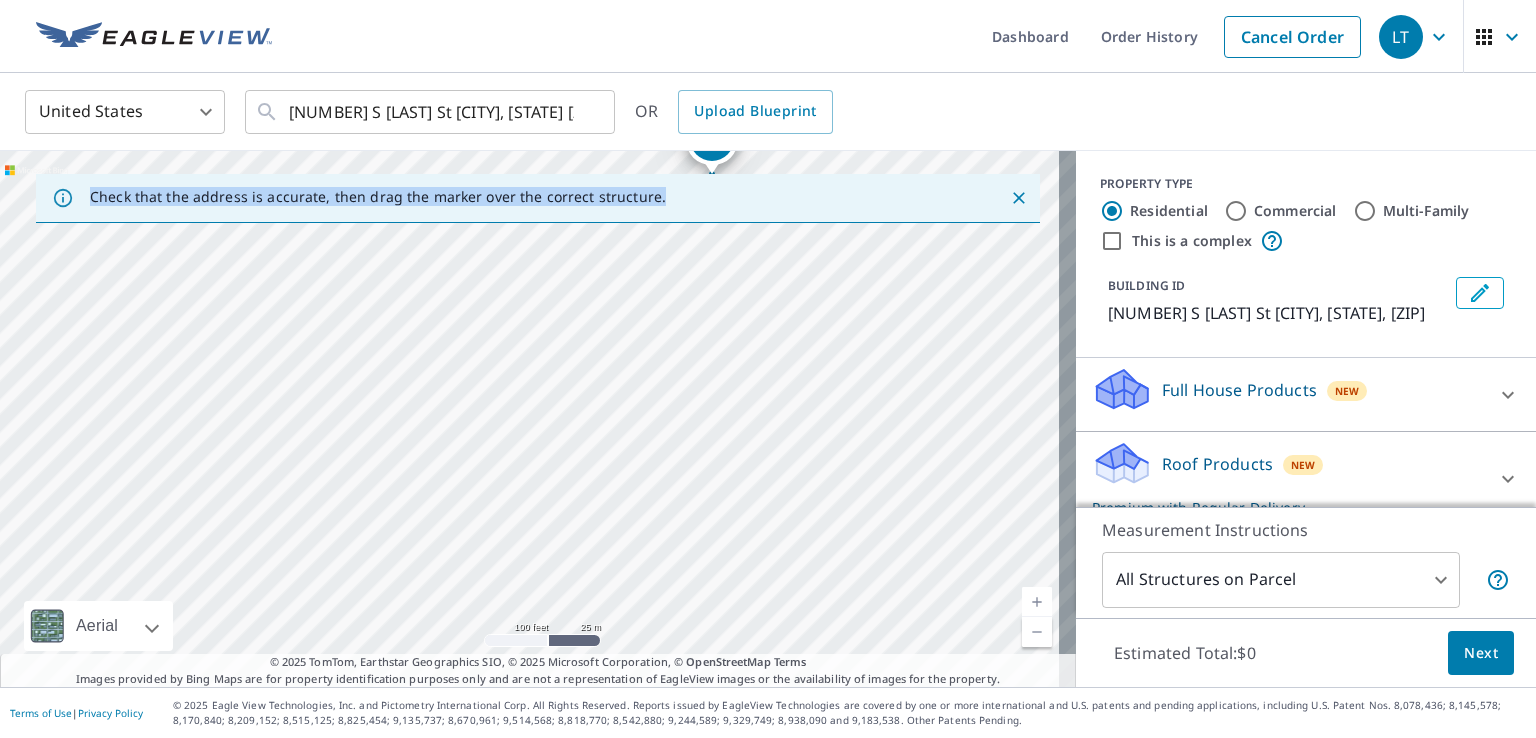 click on "United States US ​ [NUMBER] S [LAST] St [CITY], [STATE] [ZIP] ​ OR Upload Blueprint" at bounding box center [768, 112] 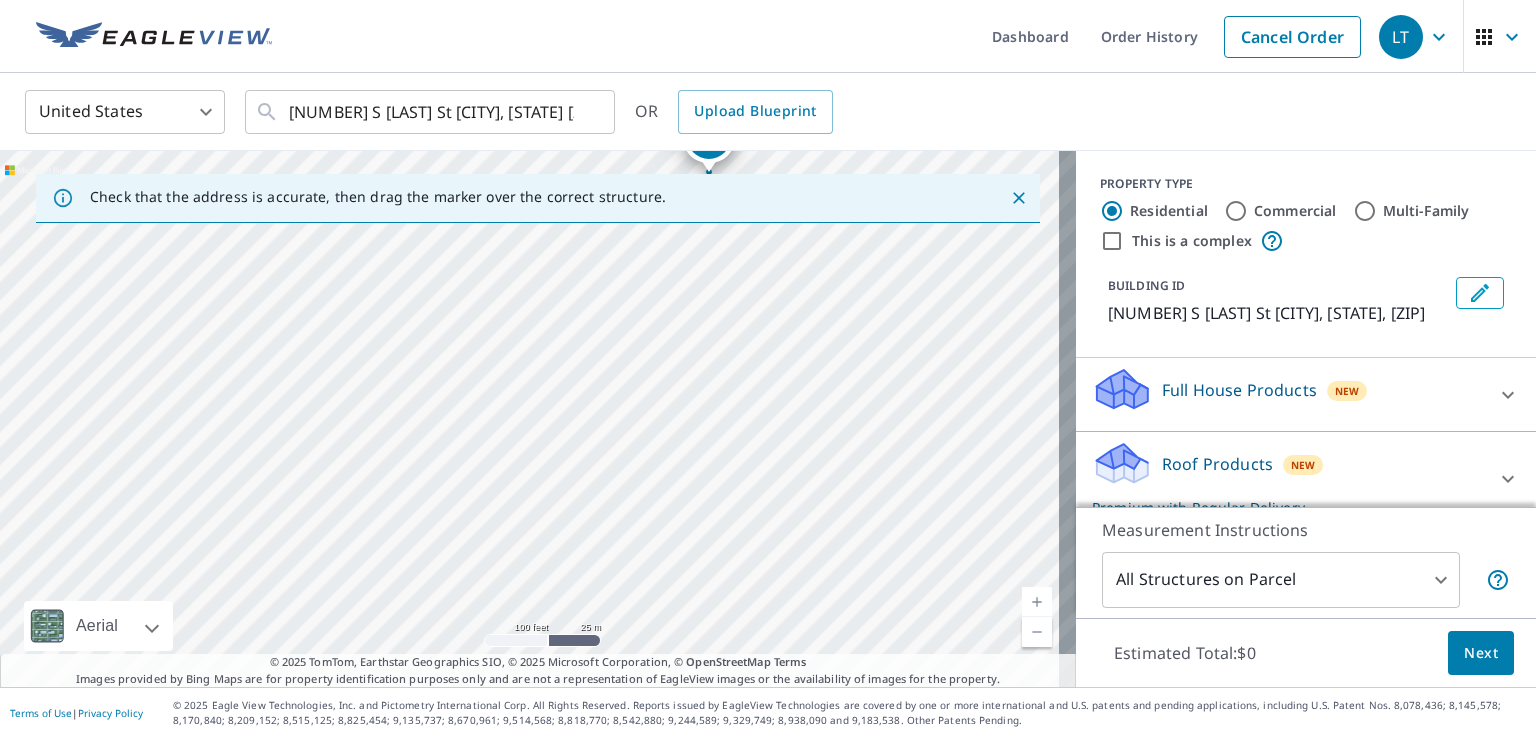 click on "United States US ​ [NUMBER] S [LAST] St [CITY], [STATE] [ZIP] ​ OR Upload Blueprint" at bounding box center [768, 112] 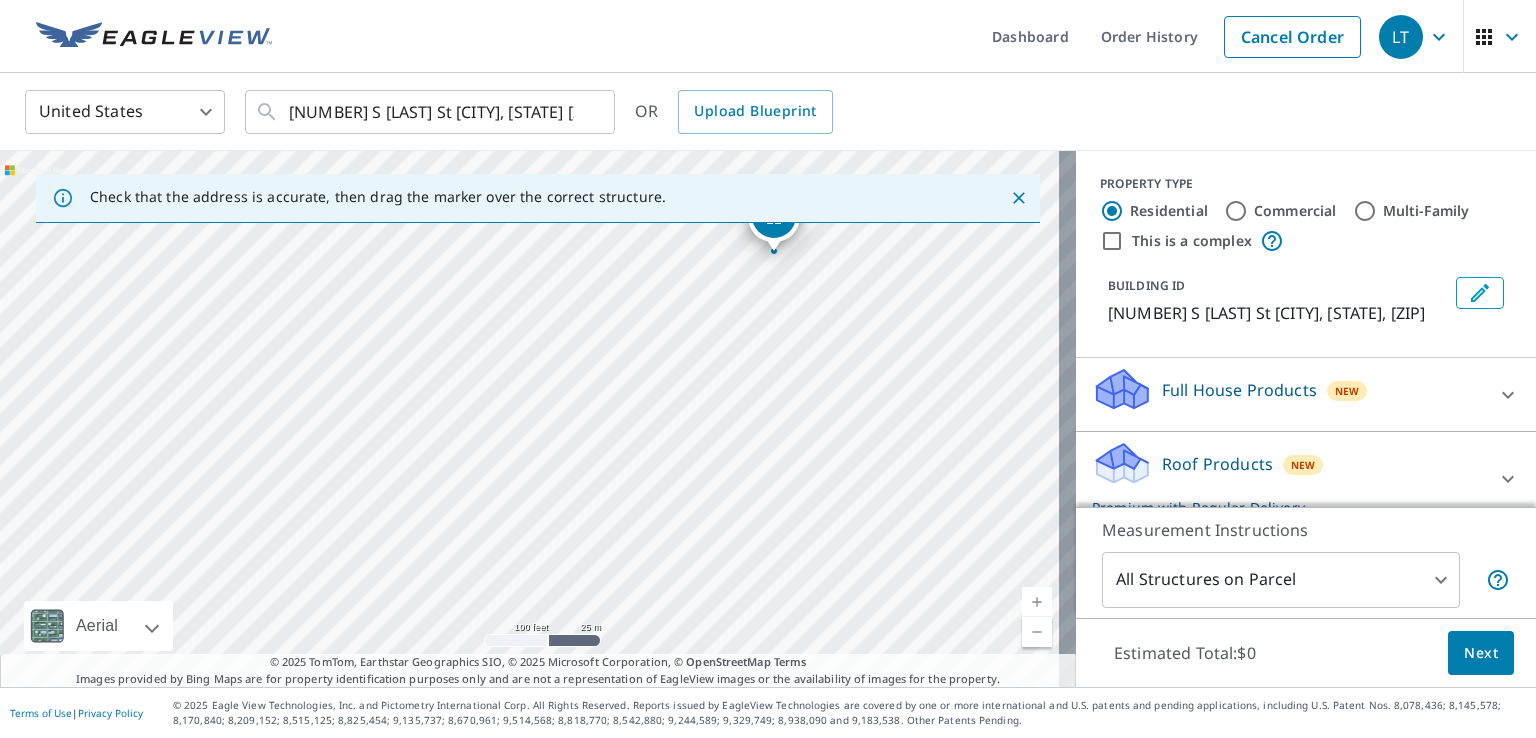 click 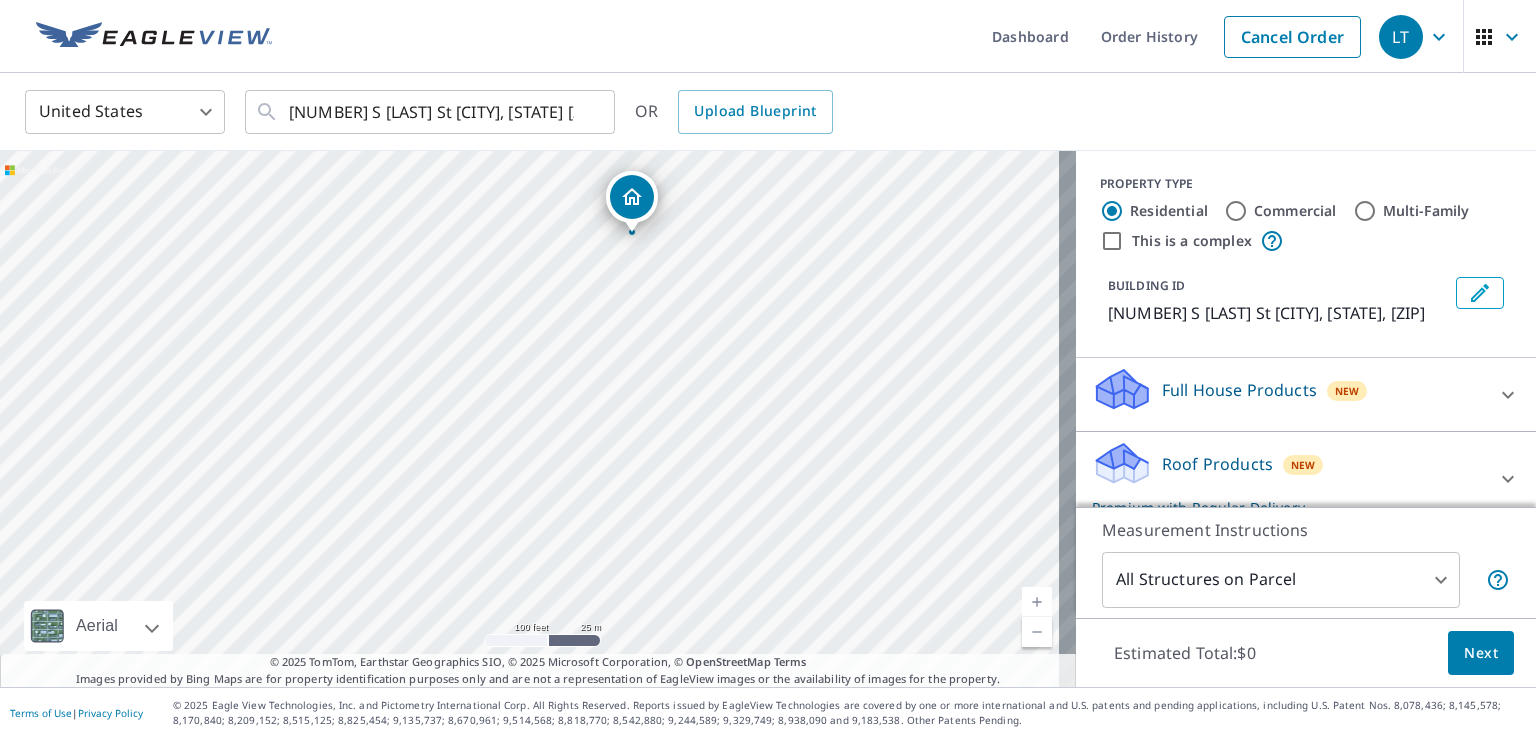 drag, startPoint x: 524, startPoint y: 379, endPoint x: 626, endPoint y: 196, distance: 209.50656 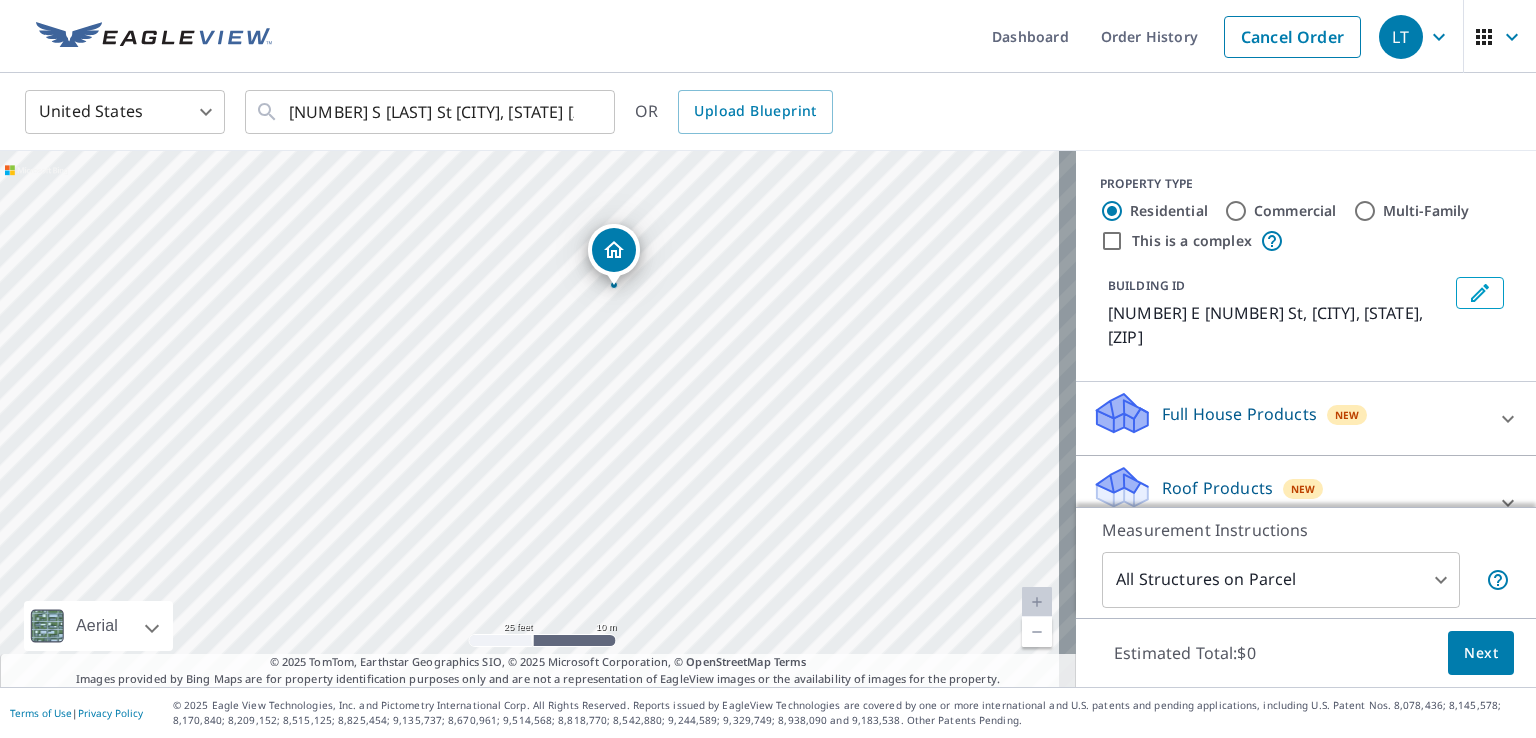drag, startPoint x: 917, startPoint y: 397, endPoint x: 693, endPoint y: 451, distance: 230.417 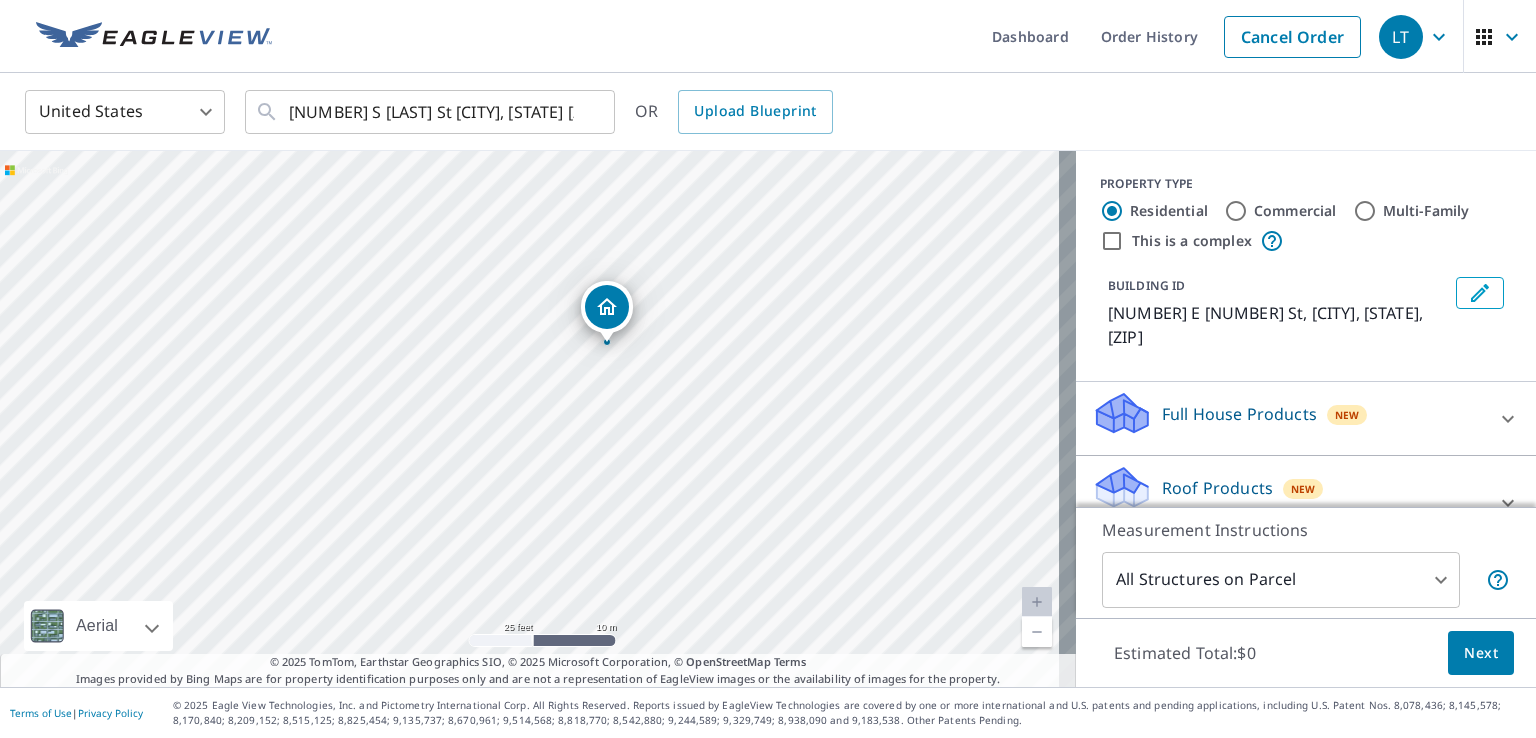 click on "[NUMBER] E [NUMBER] St [CITY] [STATE] [ZIP]" at bounding box center (538, 419) 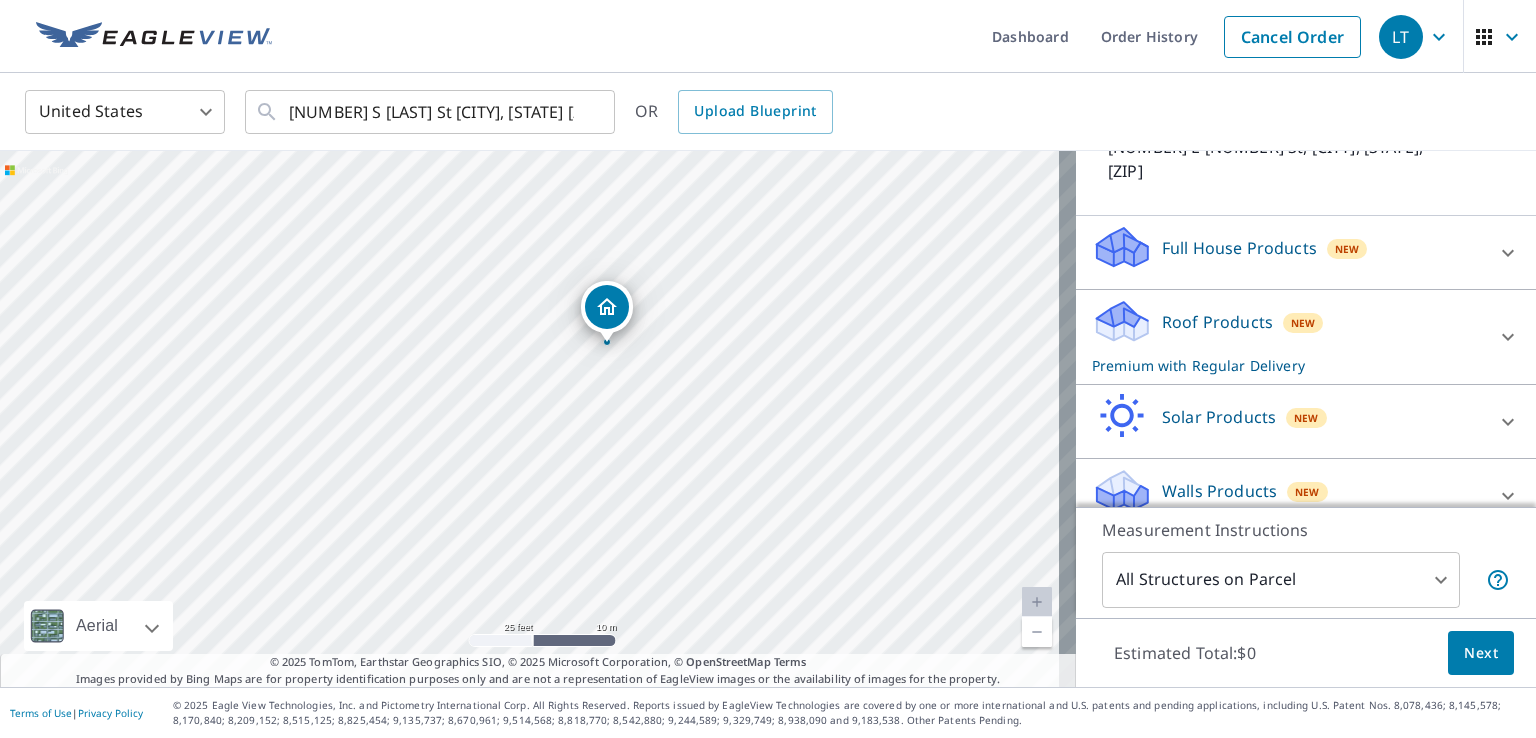 scroll, scrollTop: 167, scrollLeft: 0, axis: vertical 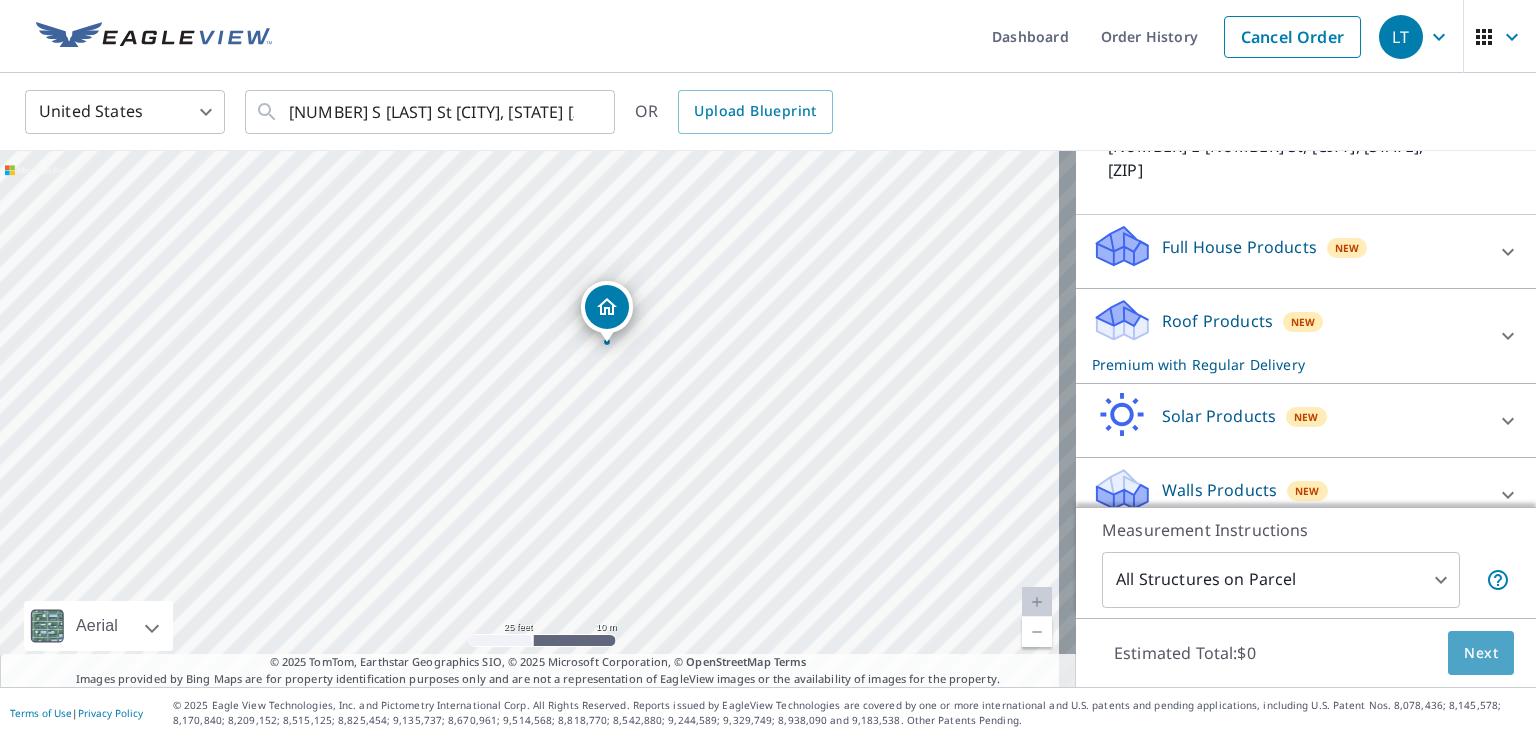 click on "Next" at bounding box center [1481, 653] 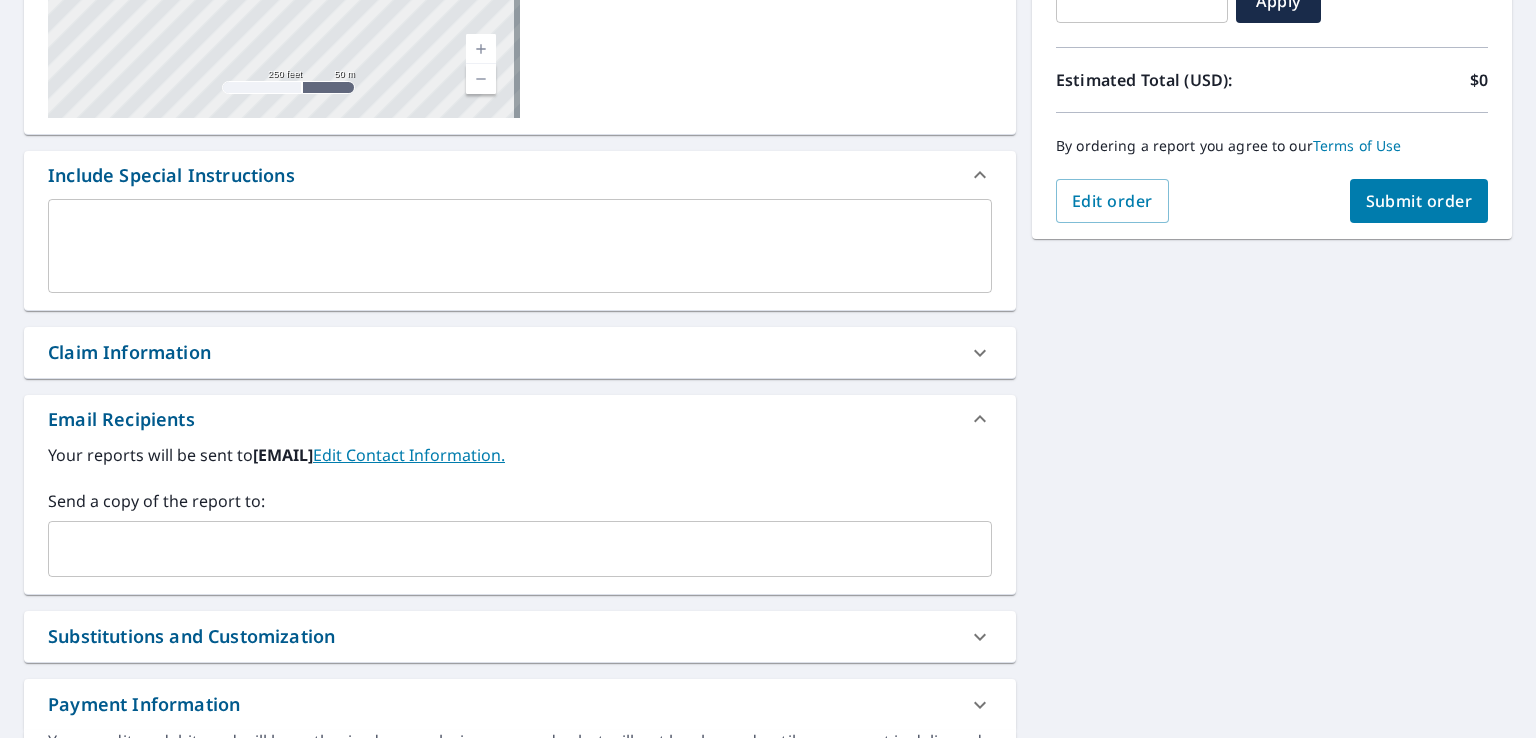 scroll, scrollTop: 400, scrollLeft: 0, axis: vertical 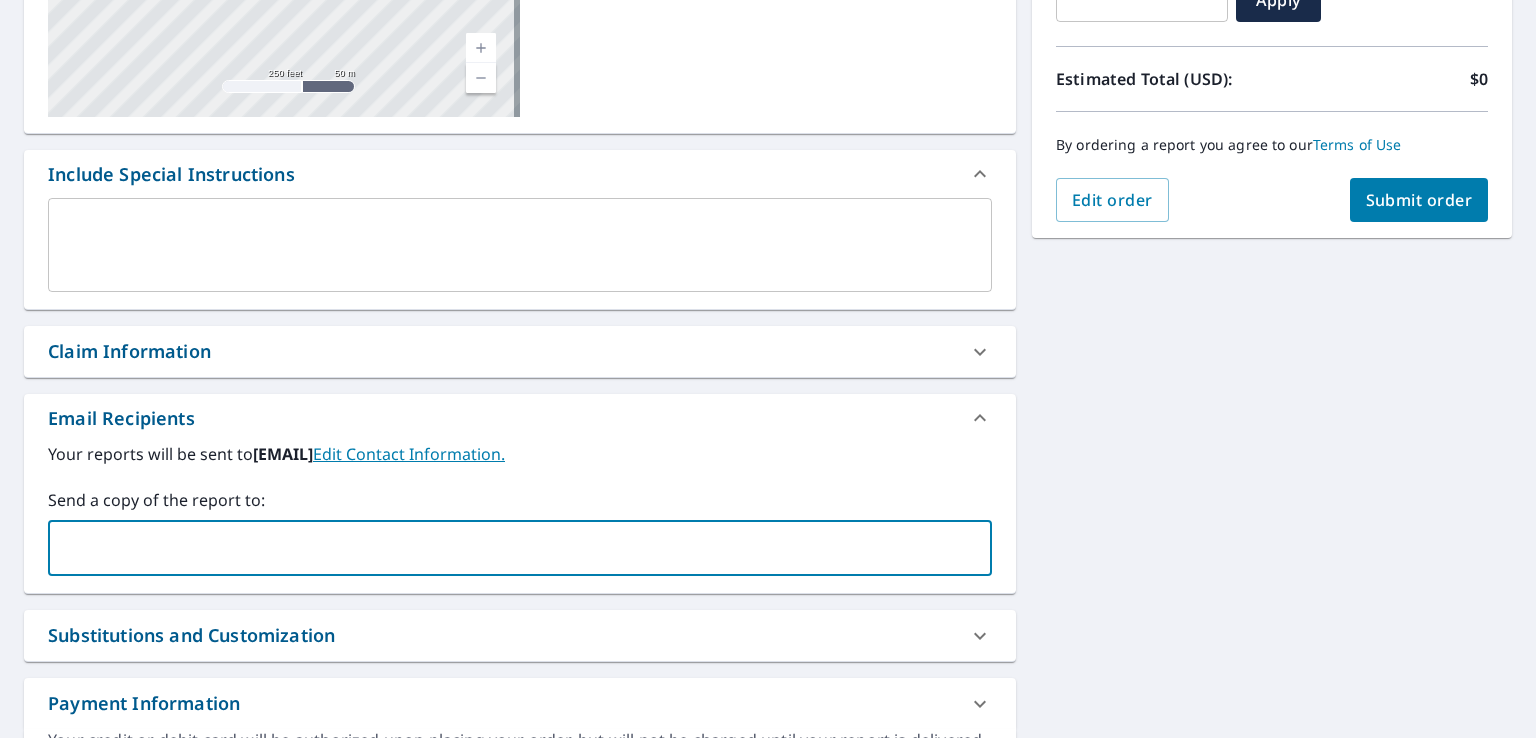 click at bounding box center [505, 548] 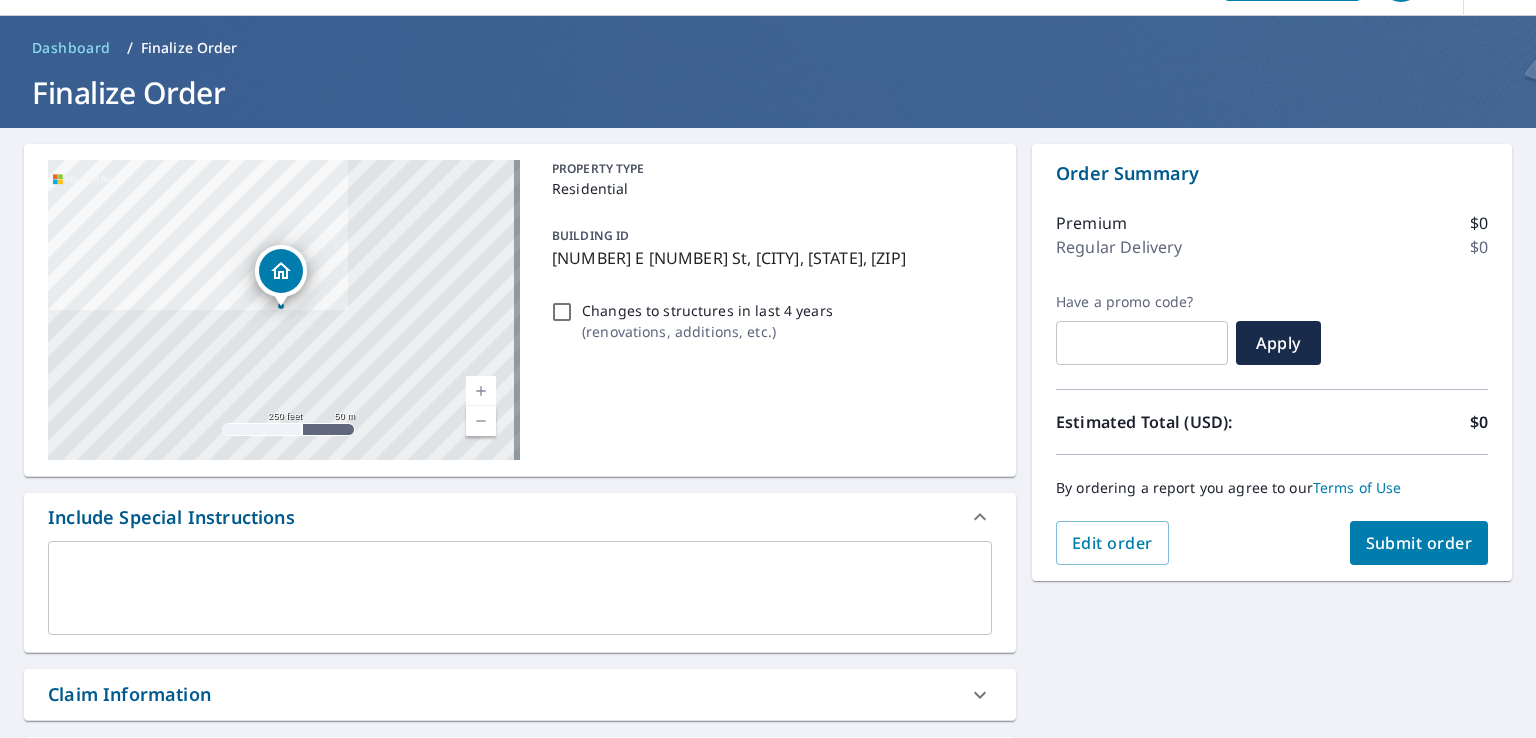 scroll, scrollTop: 20, scrollLeft: 0, axis: vertical 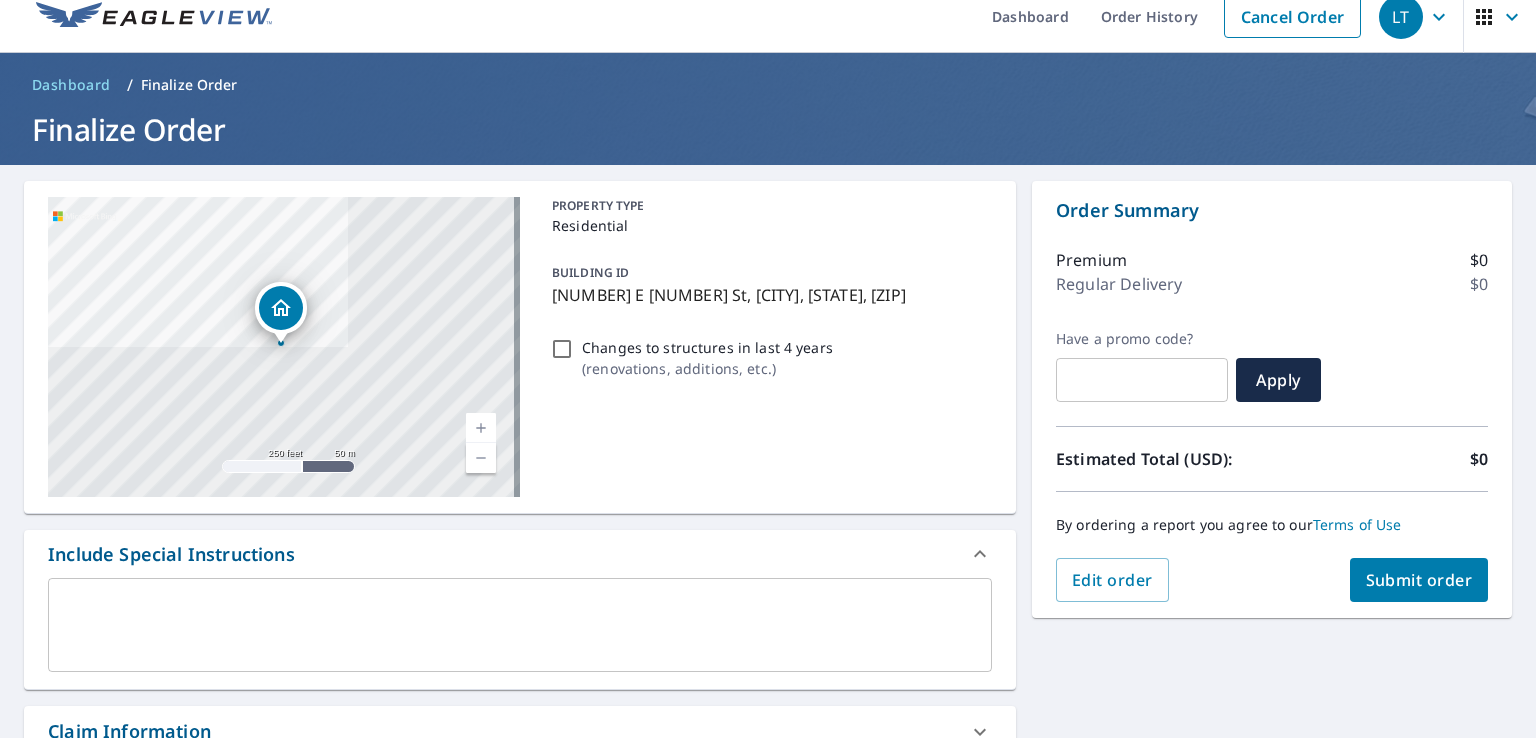type on "[EMAIL]" 